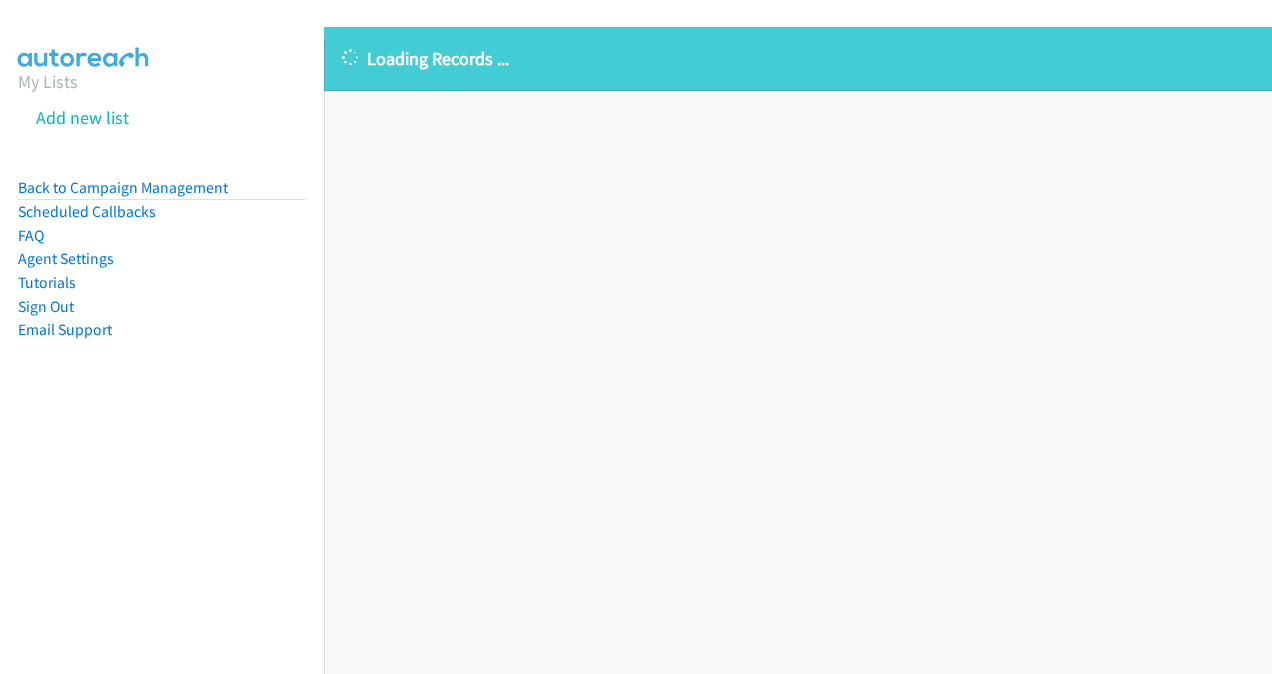 scroll, scrollTop: 0, scrollLeft: 0, axis: both 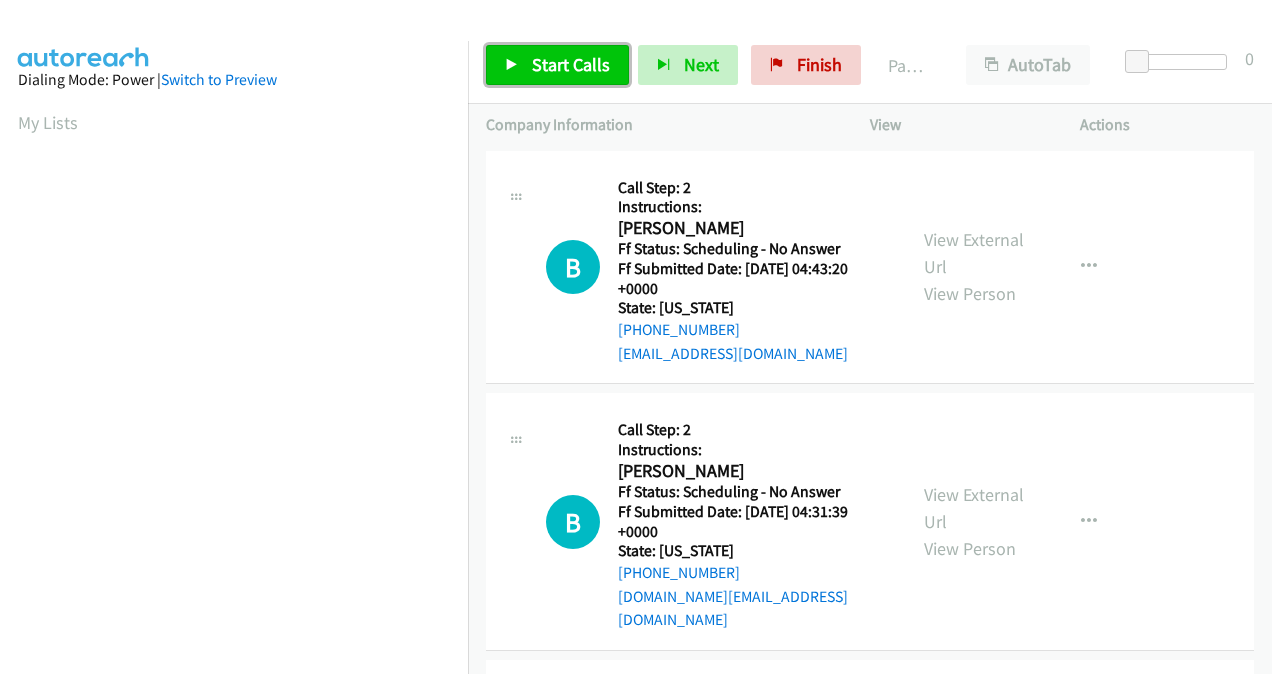 click on "Start Calls" at bounding box center (571, 64) 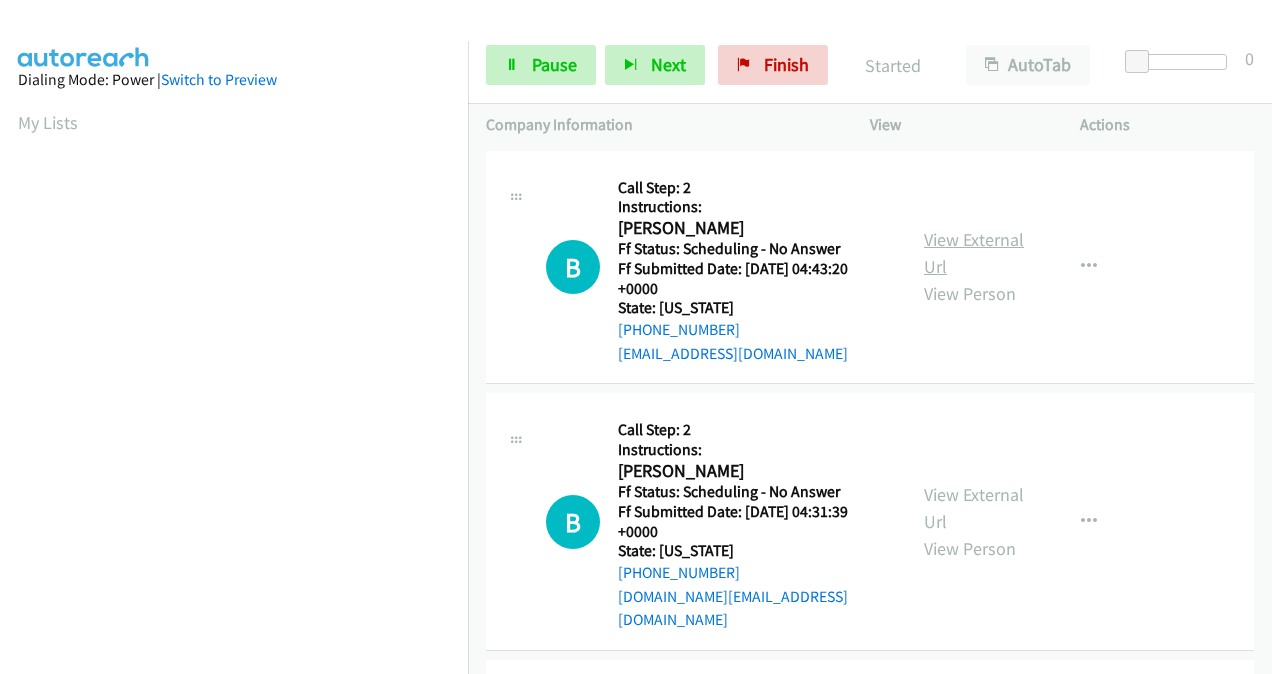 click on "View External Url" at bounding box center [974, 253] 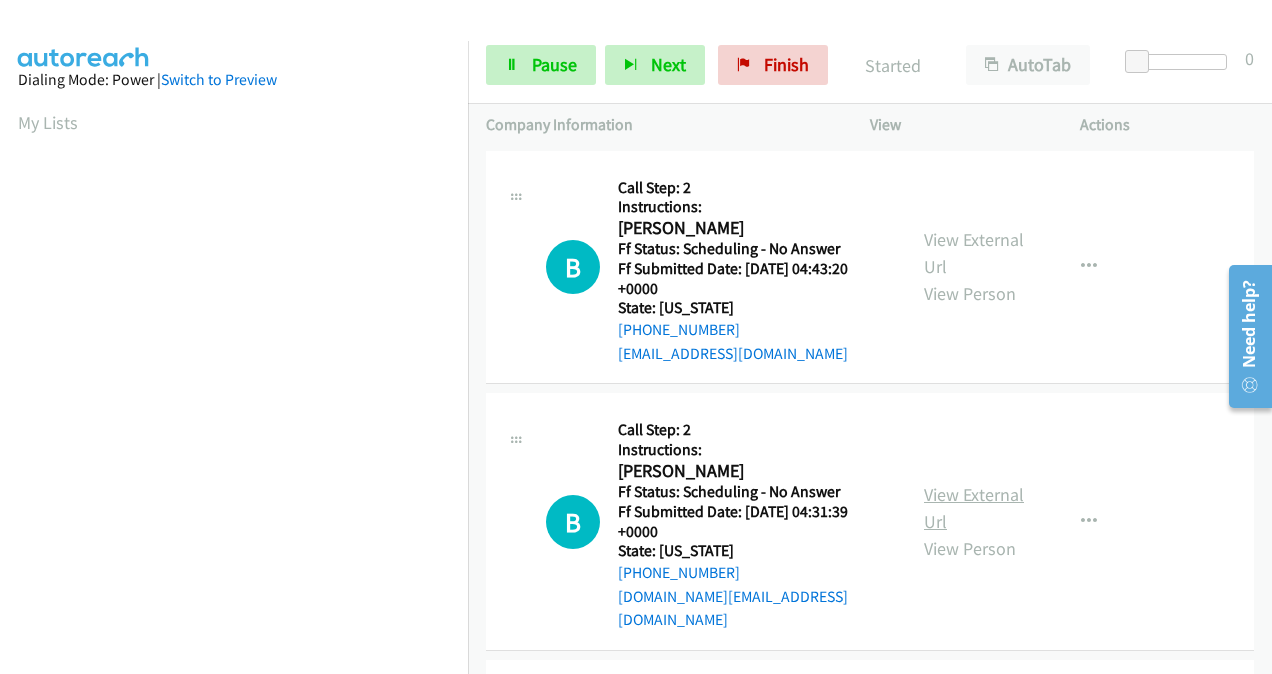 click on "View External Url" at bounding box center (974, 508) 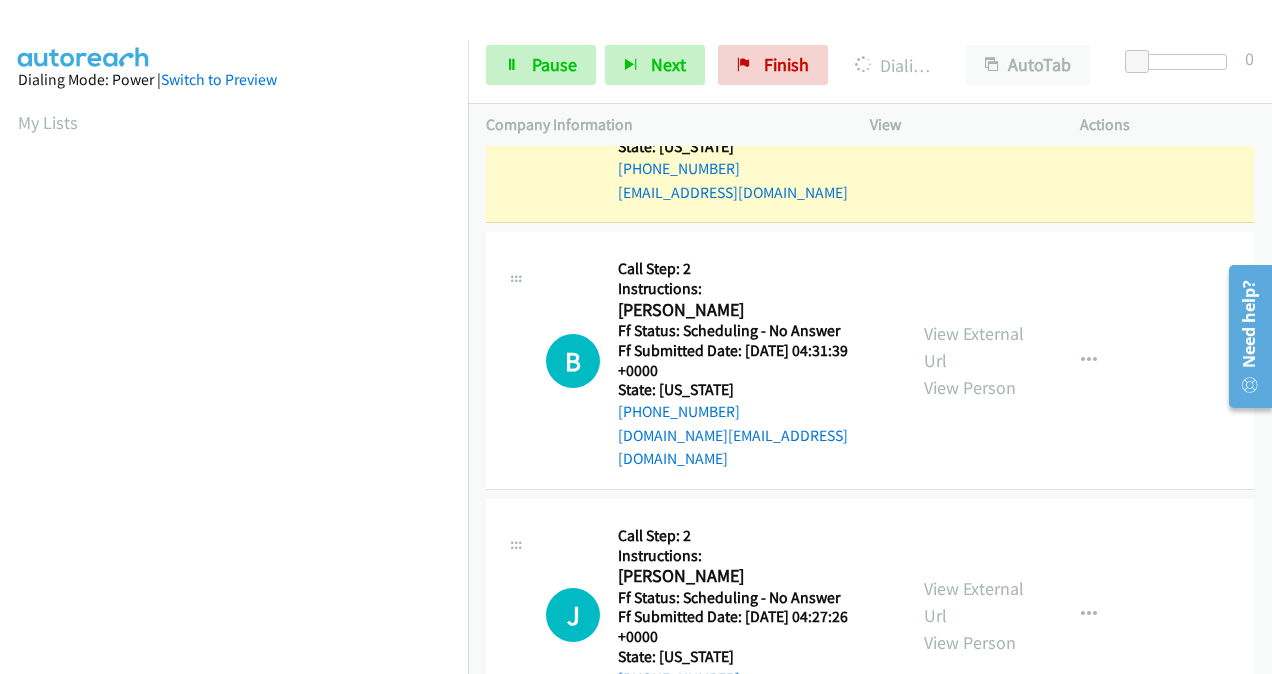 scroll, scrollTop: 300, scrollLeft: 0, axis: vertical 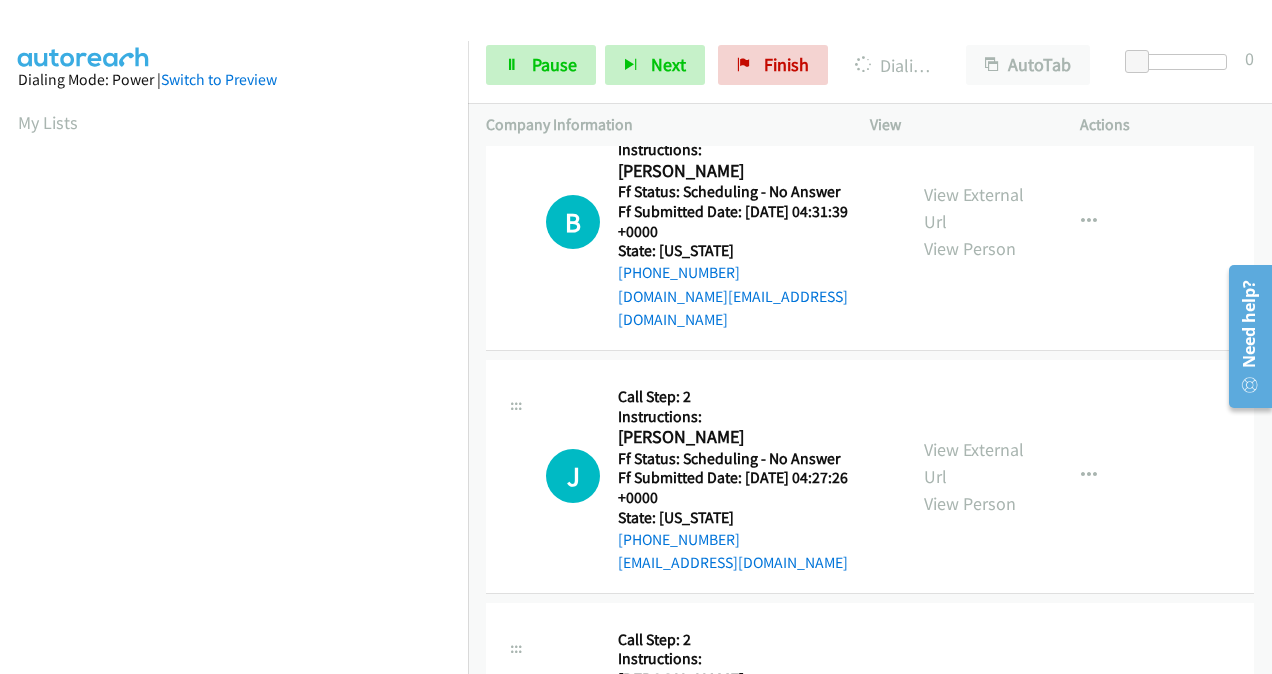 click on "View External Url
View Person" at bounding box center (975, 476) 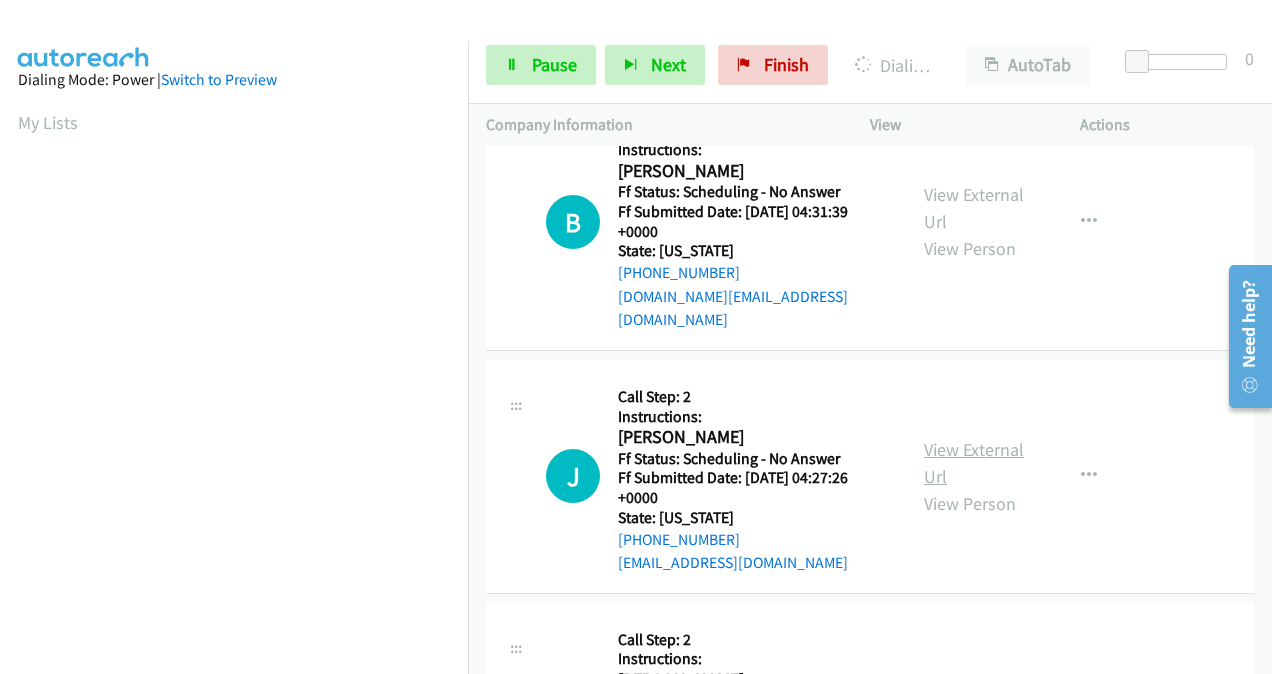 click on "View External Url" at bounding box center [974, 463] 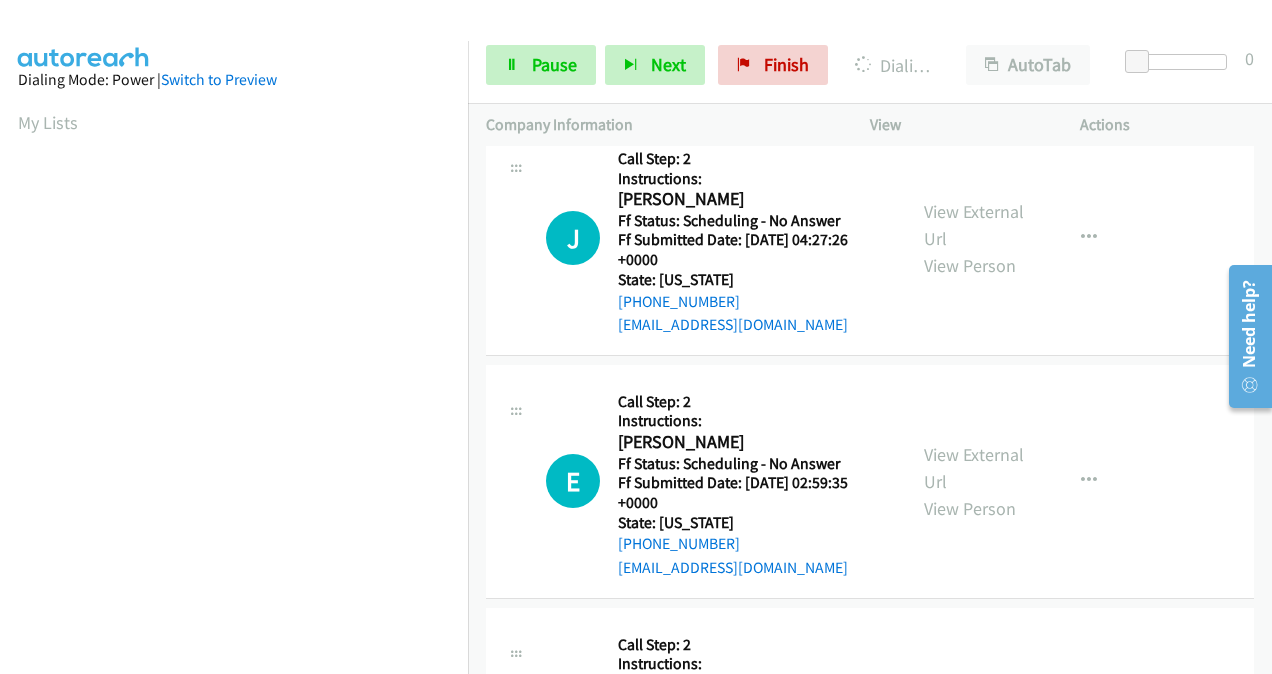 scroll, scrollTop: 600, scrollLeft: 0, axis: vertical 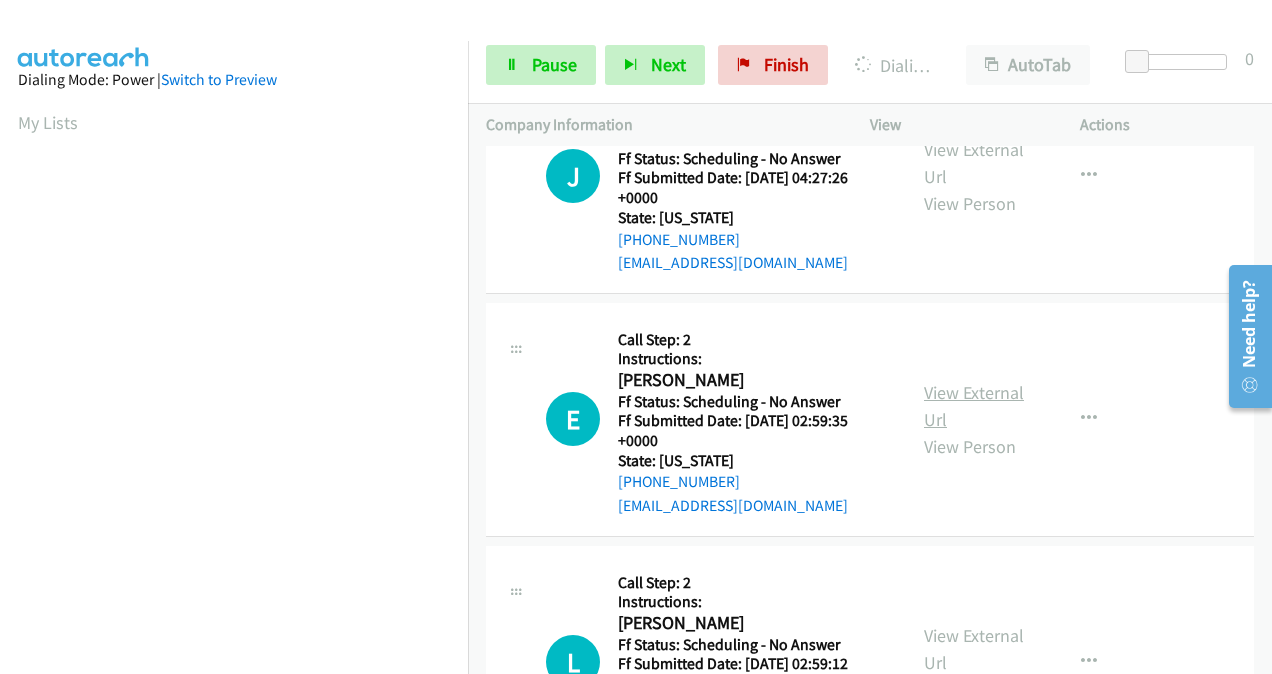 click on "View External Url" at bounding box center [974, 406] 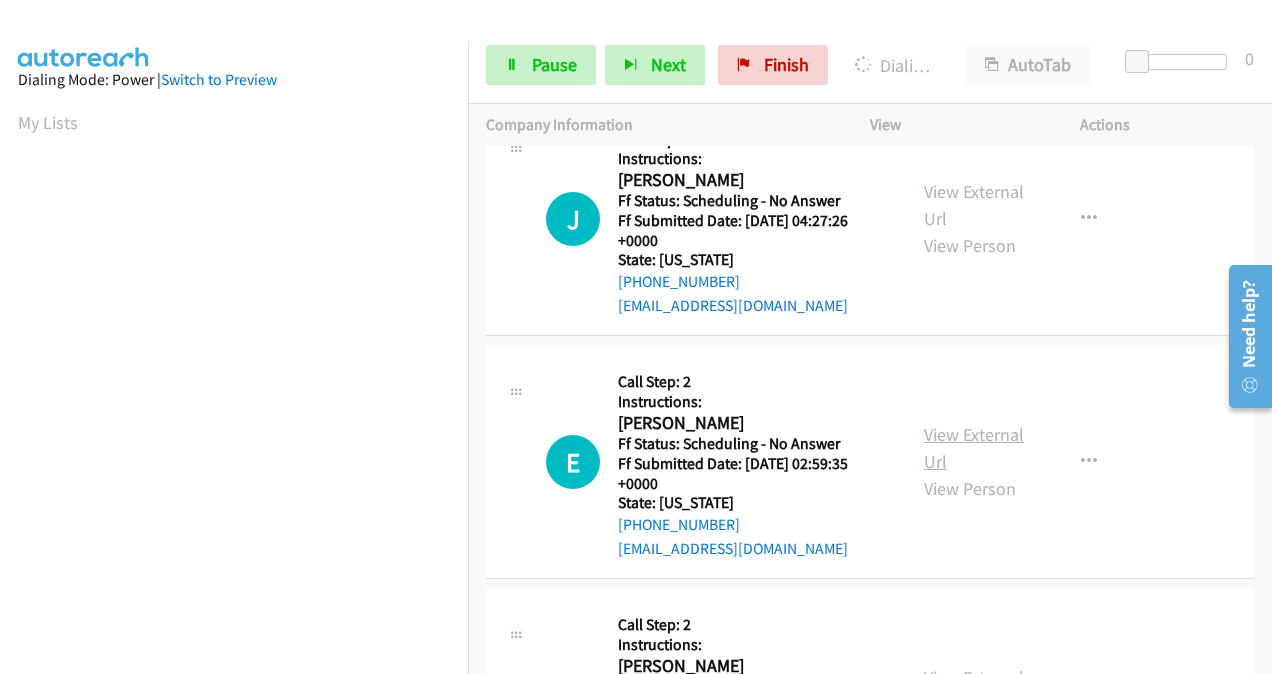 scroll, scrollTop: 448, scrollLeft: 0, axis: vertical 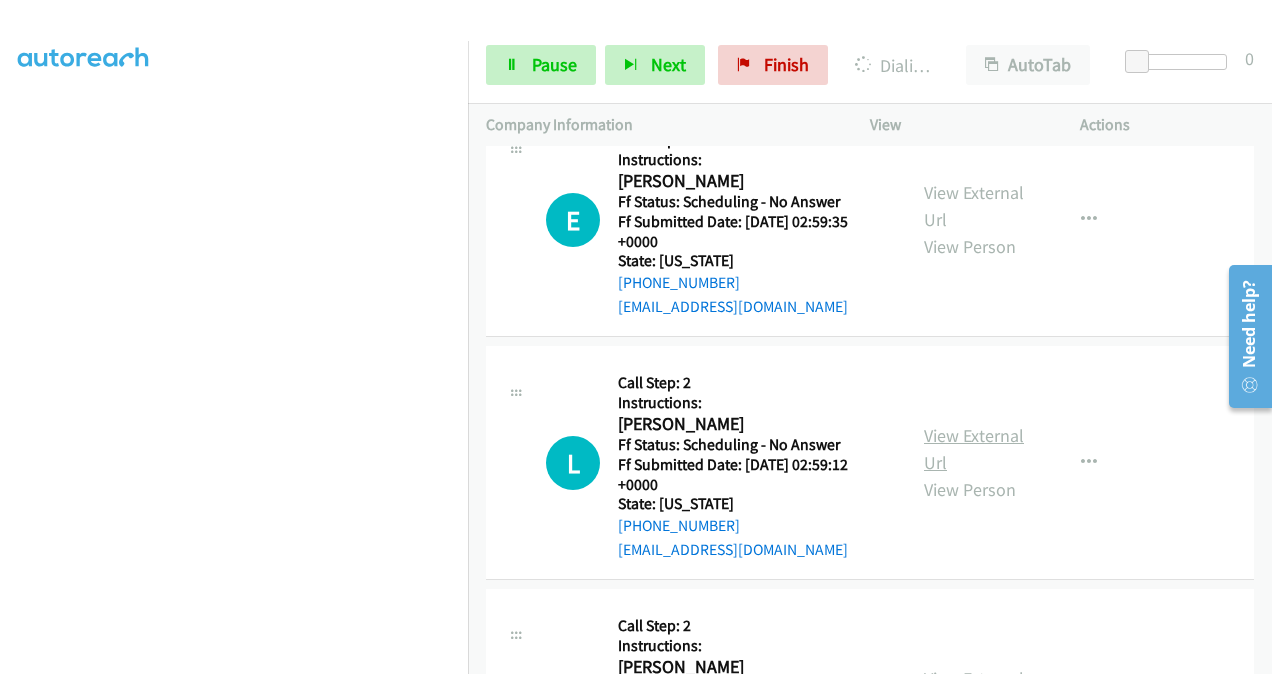 click on "View External Url" at bounding box center (974, 449) 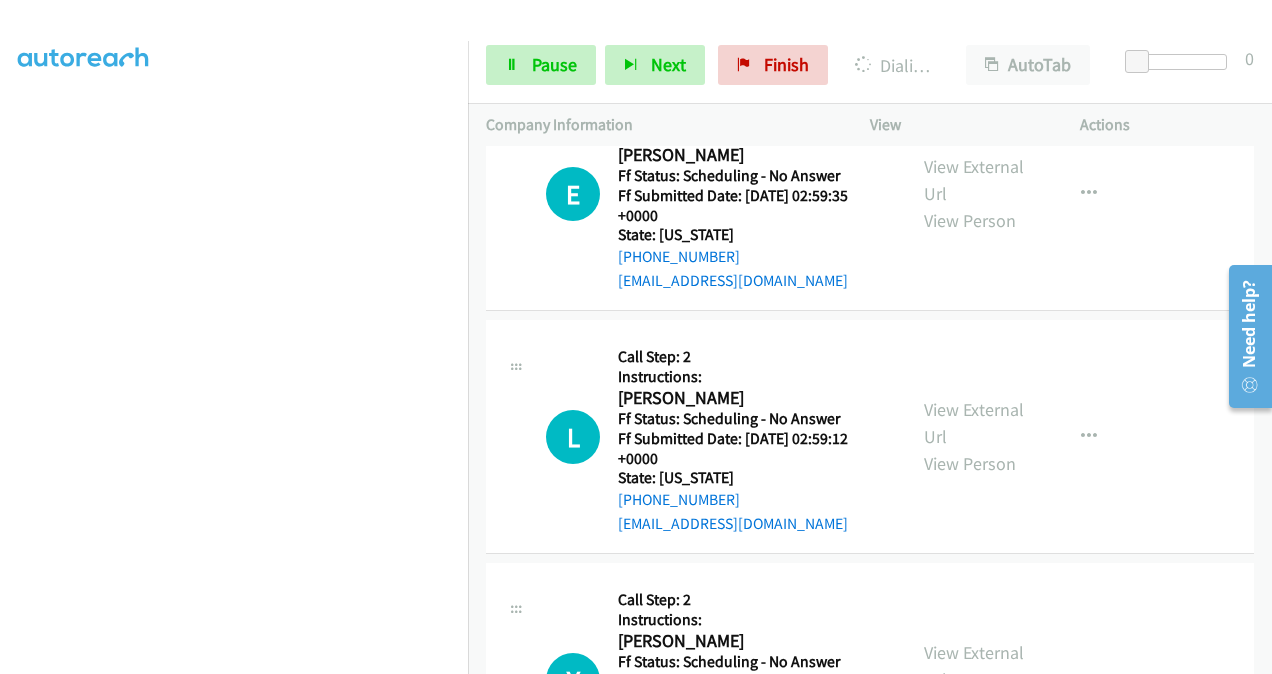 scroll, scrollTop: 1142, scrollLeft: 0, axis: vertical 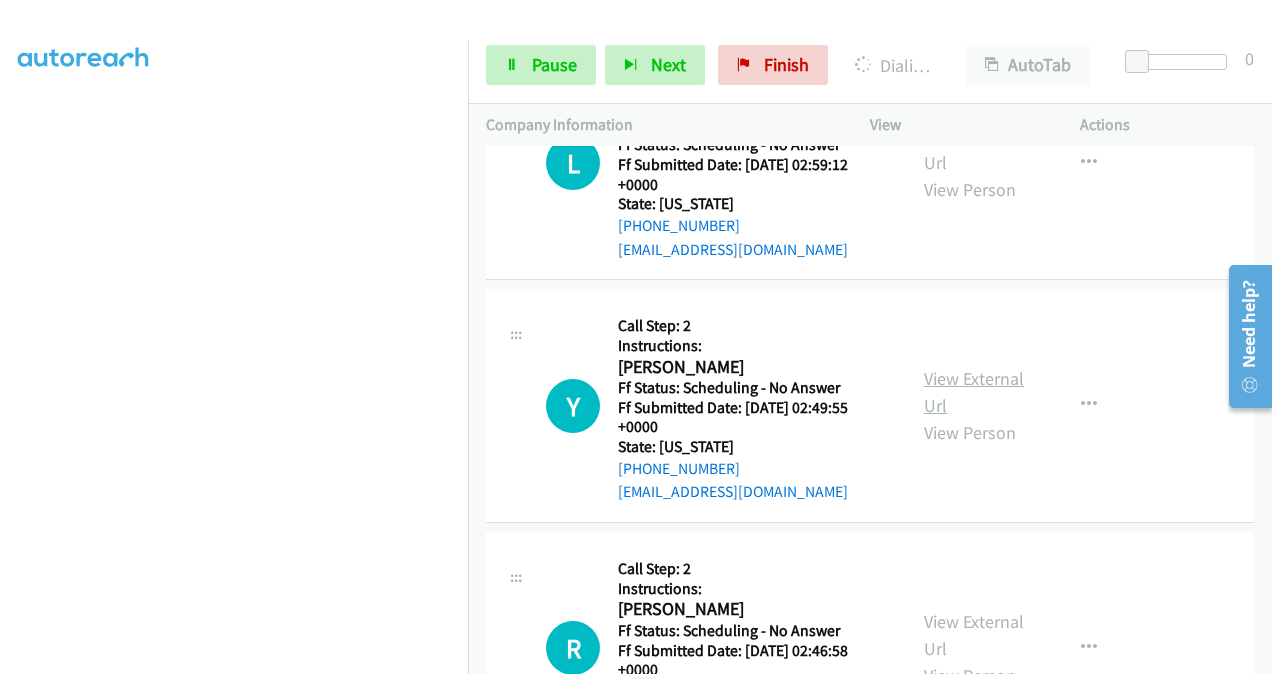 click on "View External Url" at bounding box center [974, 392] 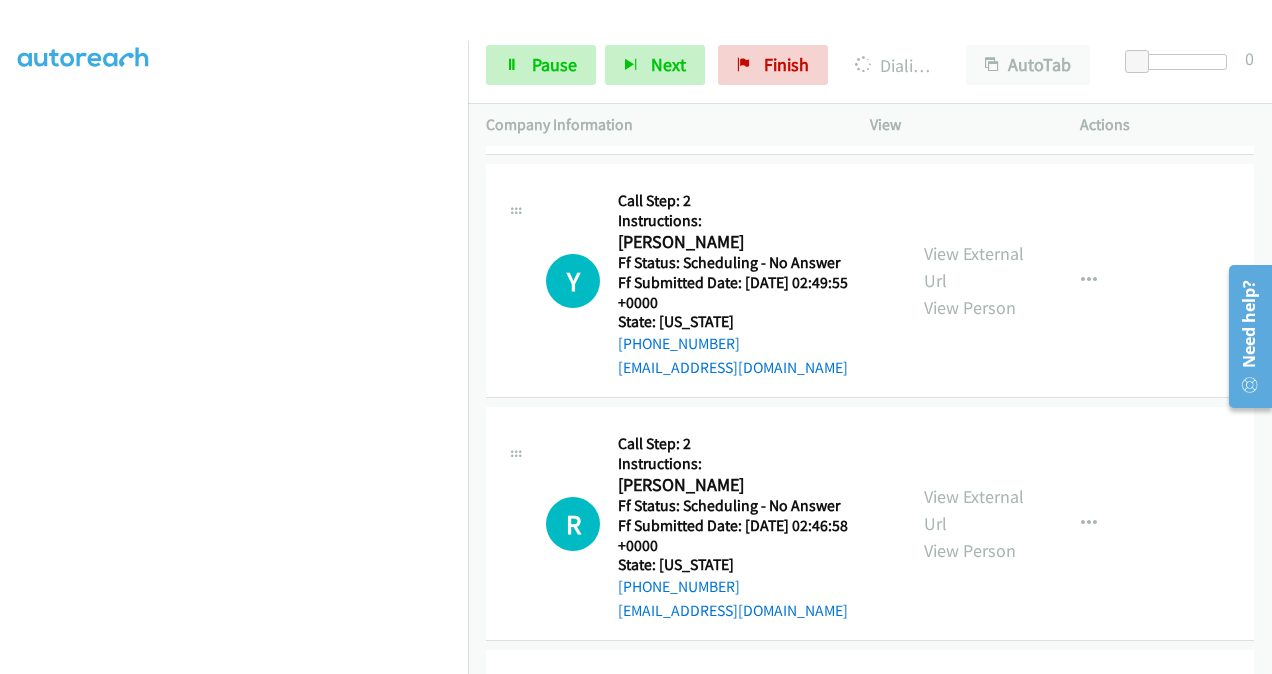 scroll, scrollTop: 1426, scrollLeft: 0, axis: vertical 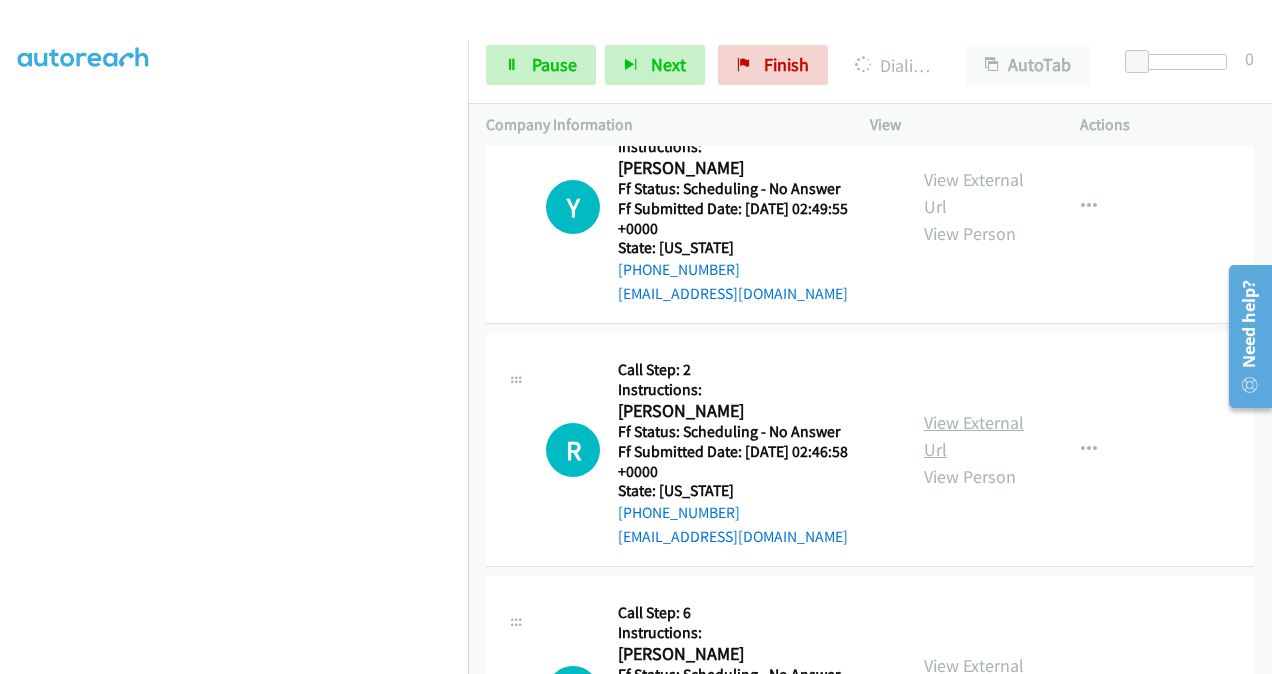 click on "View External Url" at bounding box center (974, 436) 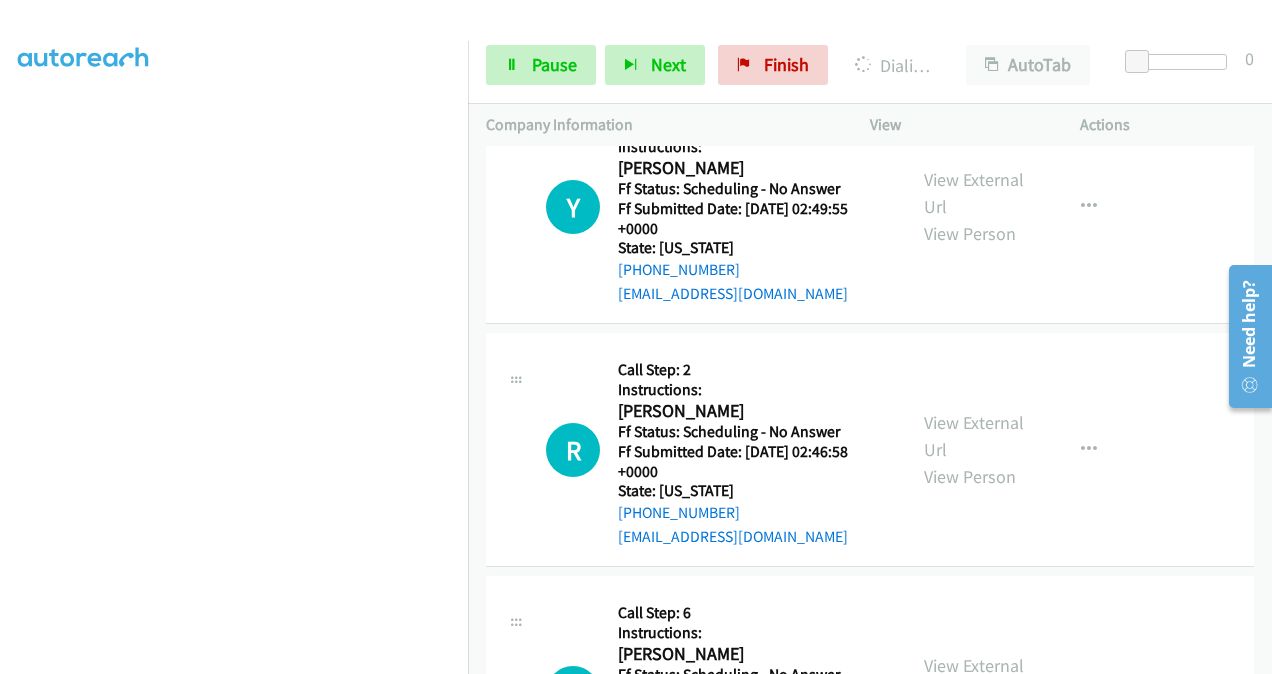scroll, scrollTop: 1626, scrollLeft: 0, axis: vertical 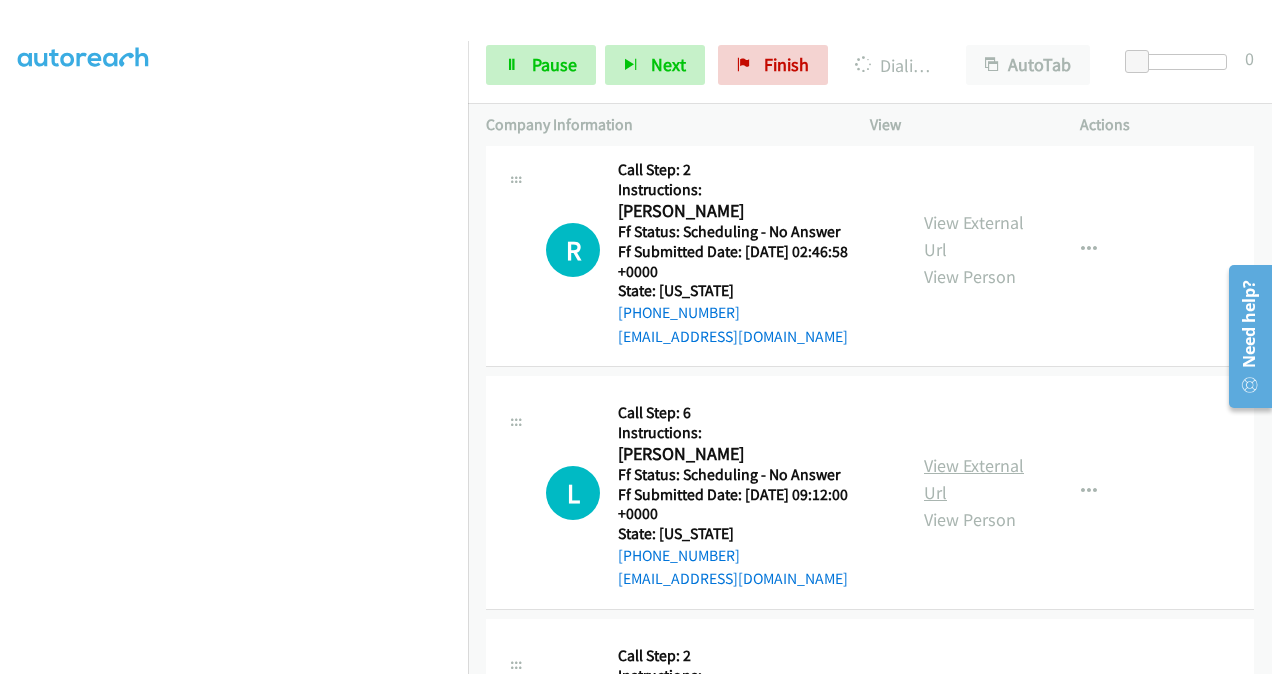 click on "View External Url" at bounding box center [974, 479] 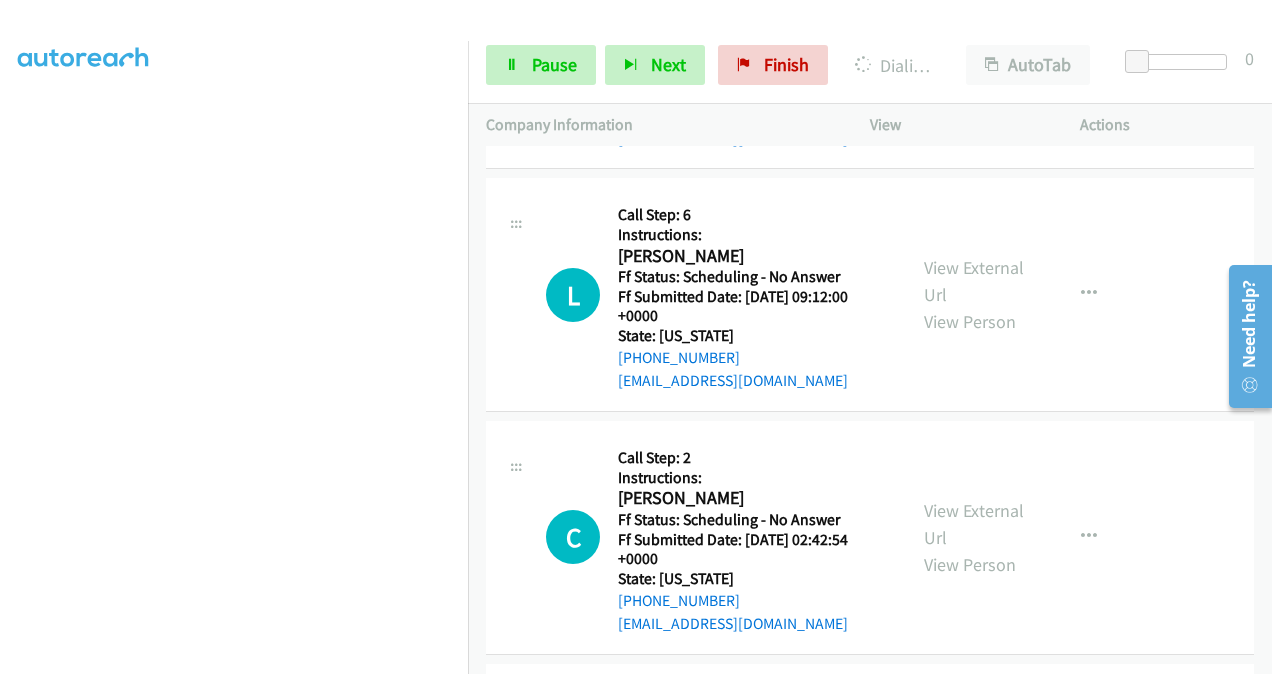 scroll, scrollTop: 1826, scrollLeft: 0, axis: vertical 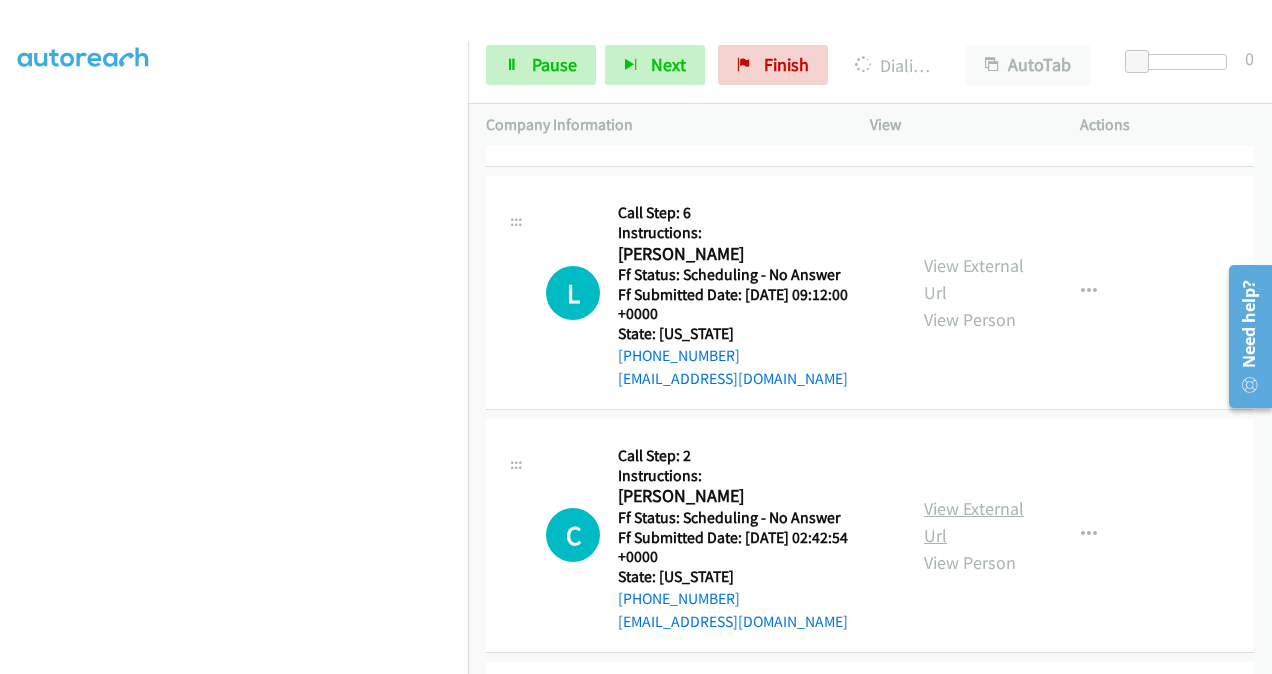 click on "View External Url" at bounding box center [974, 522] 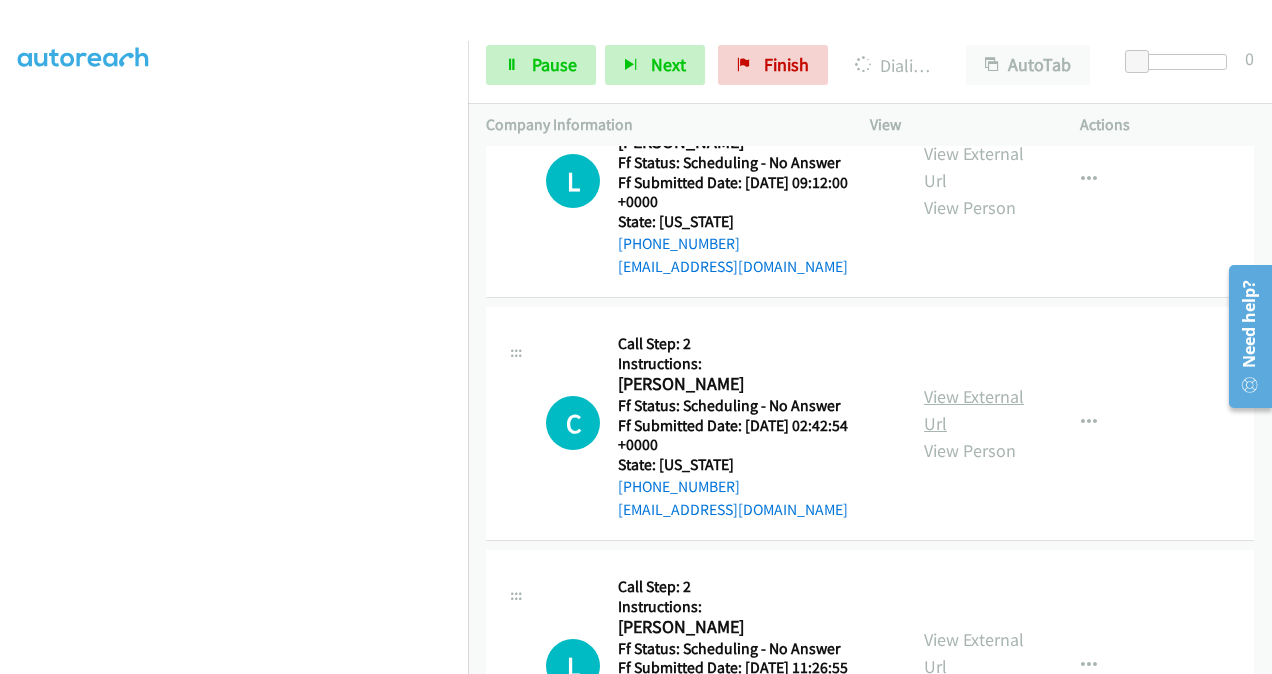 scroll, scrollTop: 2026, scrollLeft: 0, axis: vertical 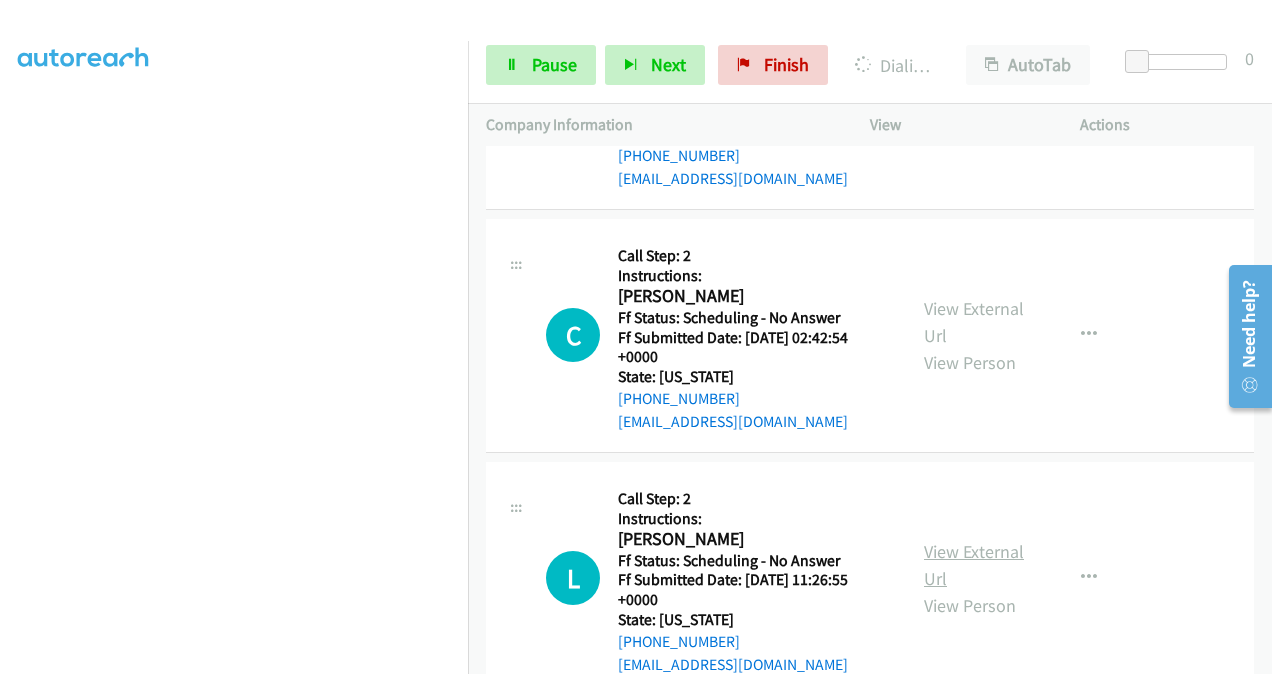 click on "View External Url" at bounding box center [974, 565] 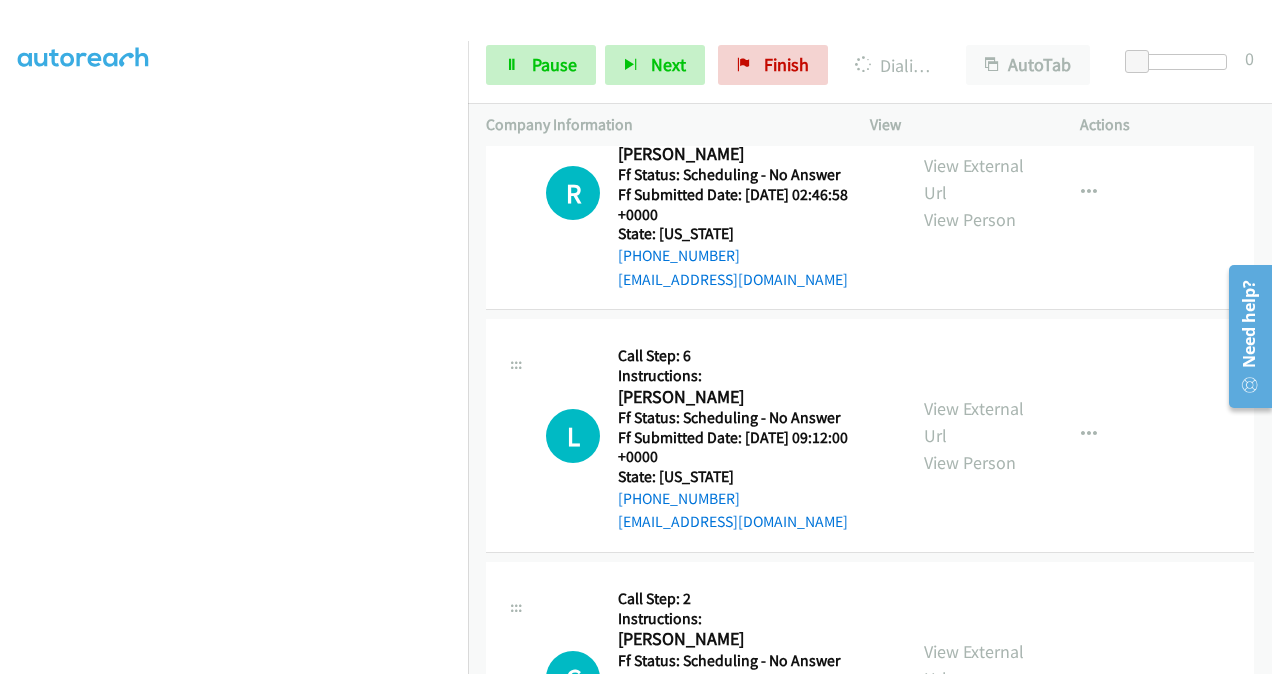 scroll, scrollTop: 1526, scrollLeft: 0, axis: vertical 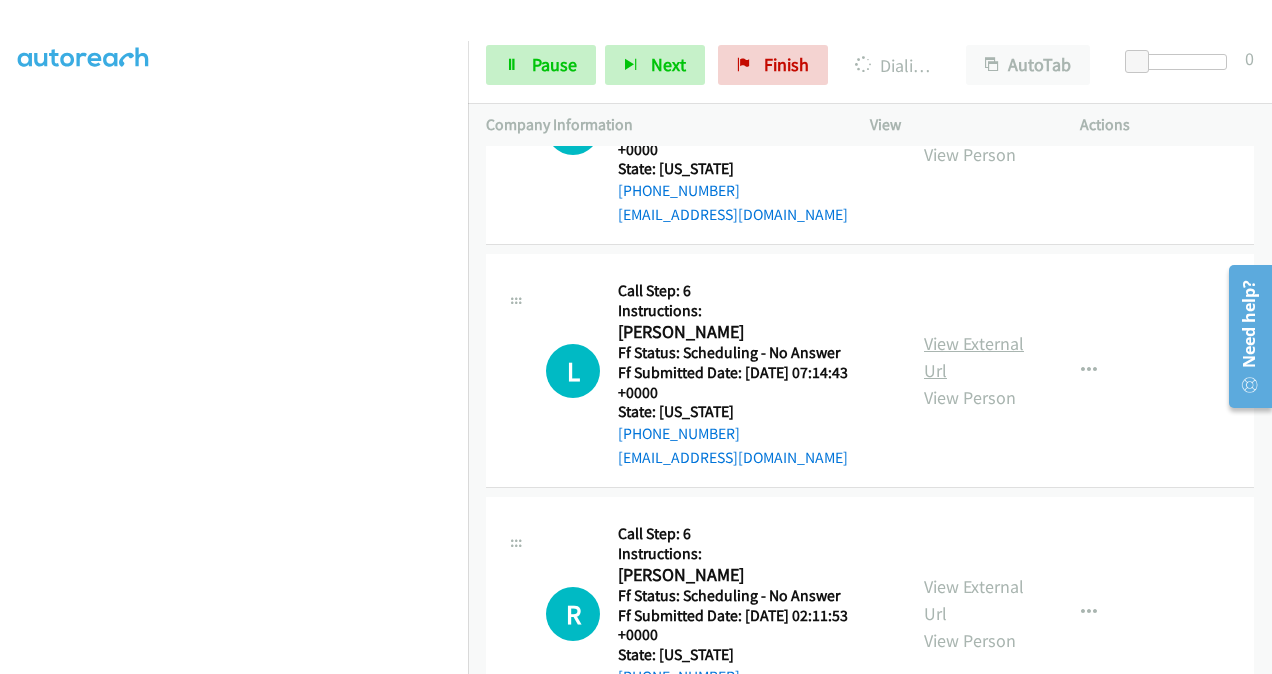 click on "View External Url" at bounding box center [974, 357] 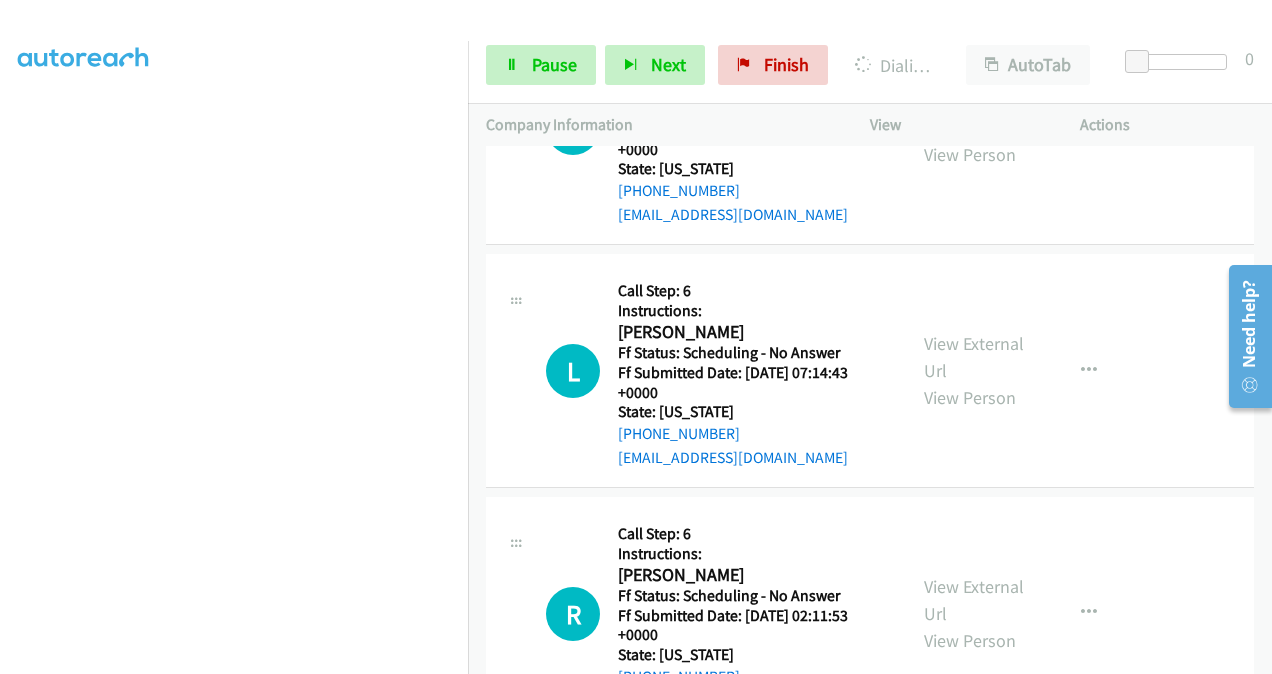 scroll, scrollTop: 2747, scrollLeft: 0, axis: vertical 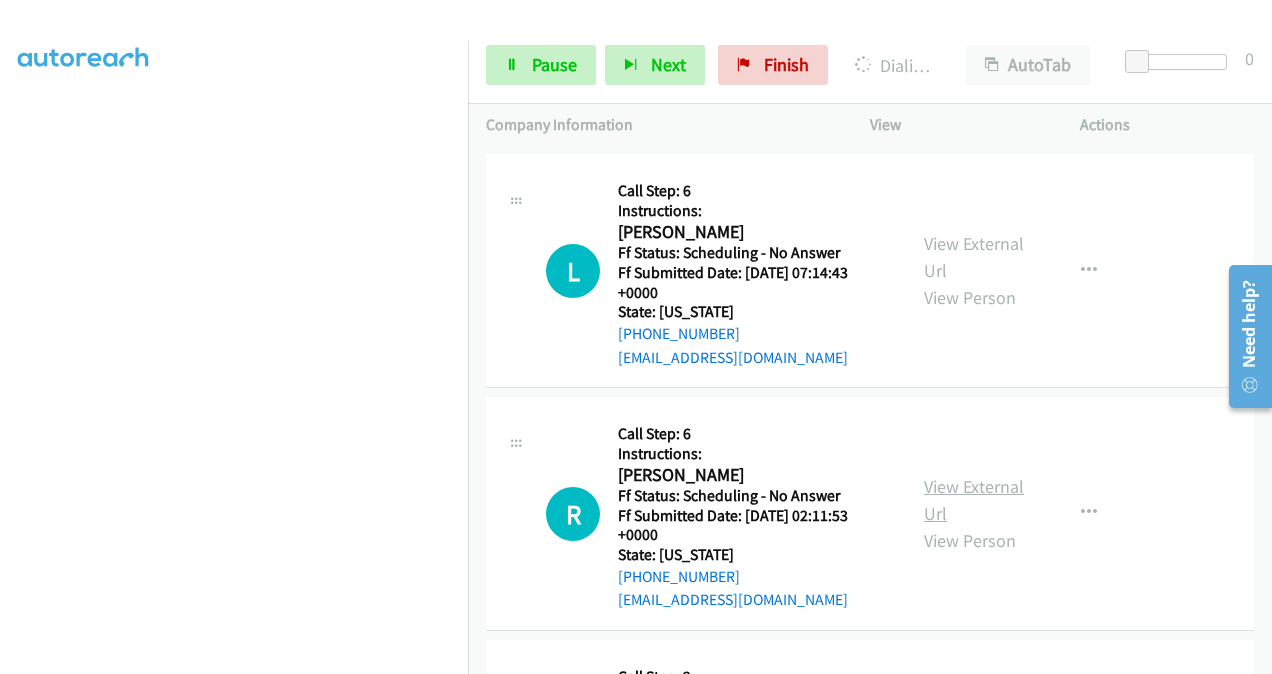 click on "View External Url" at bounding box center [974, 500] 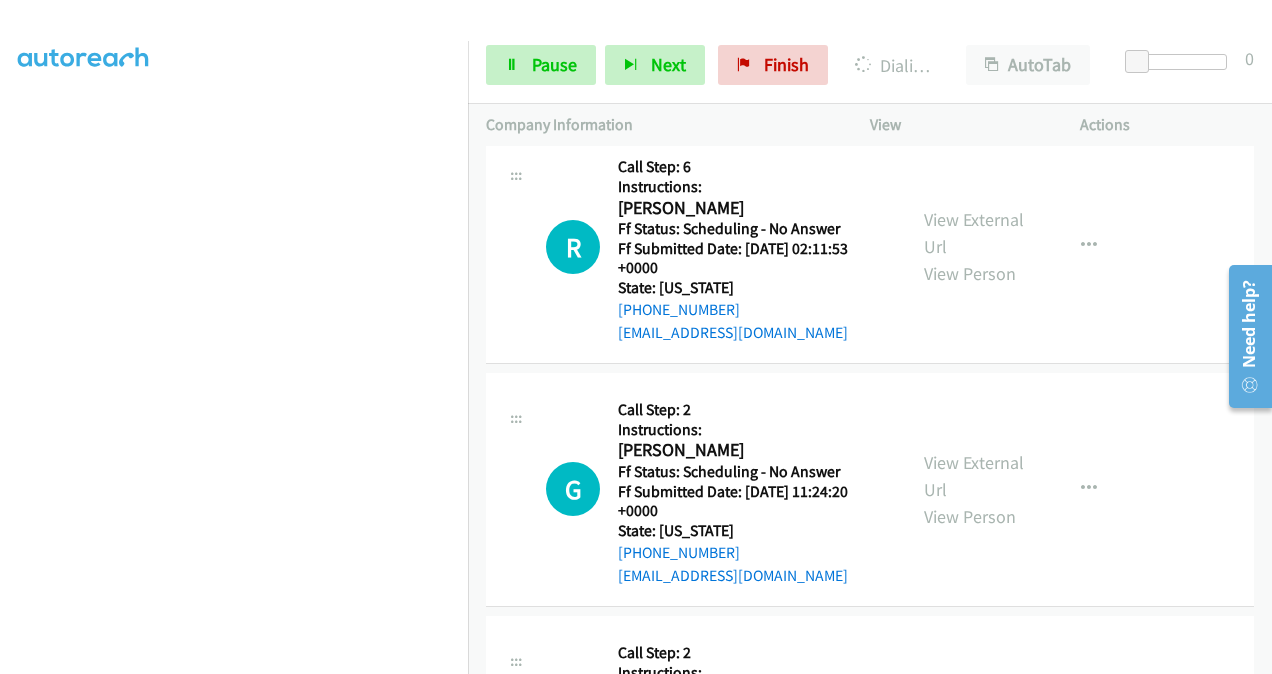 scroll, scrollTop: 3047, scrollLeft: 0, axis: vertical 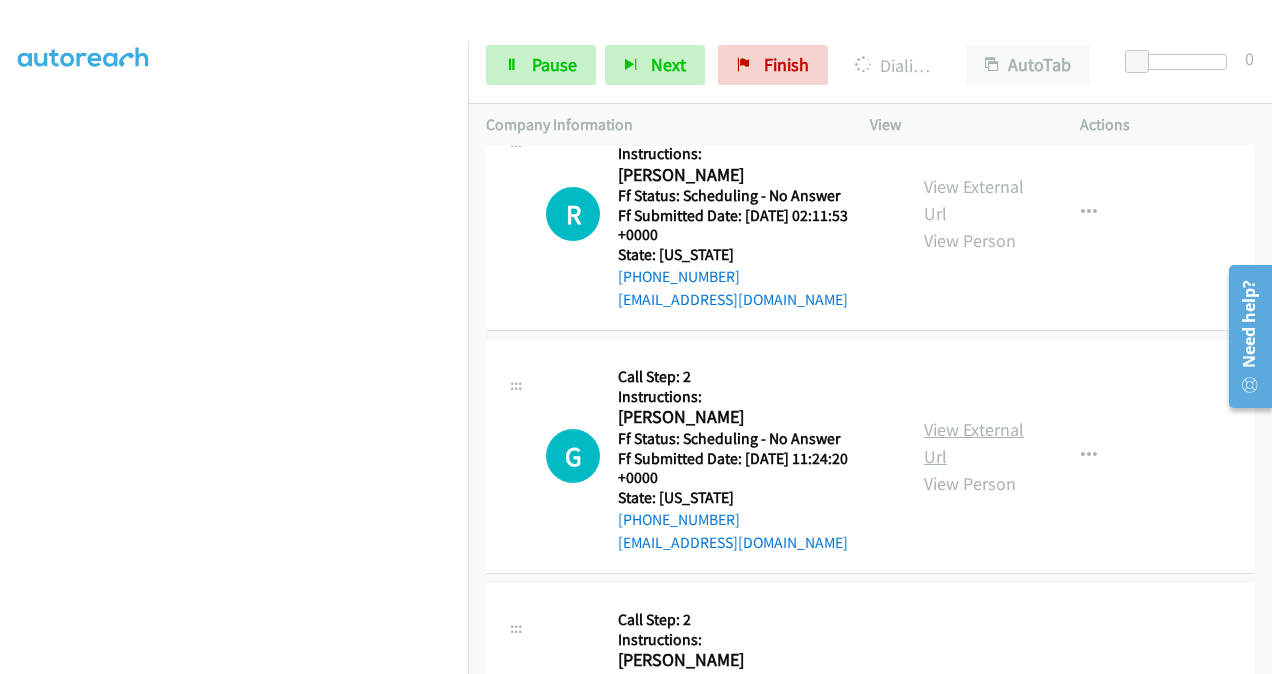 click on "View External Url" at bounding box center (974, 443) 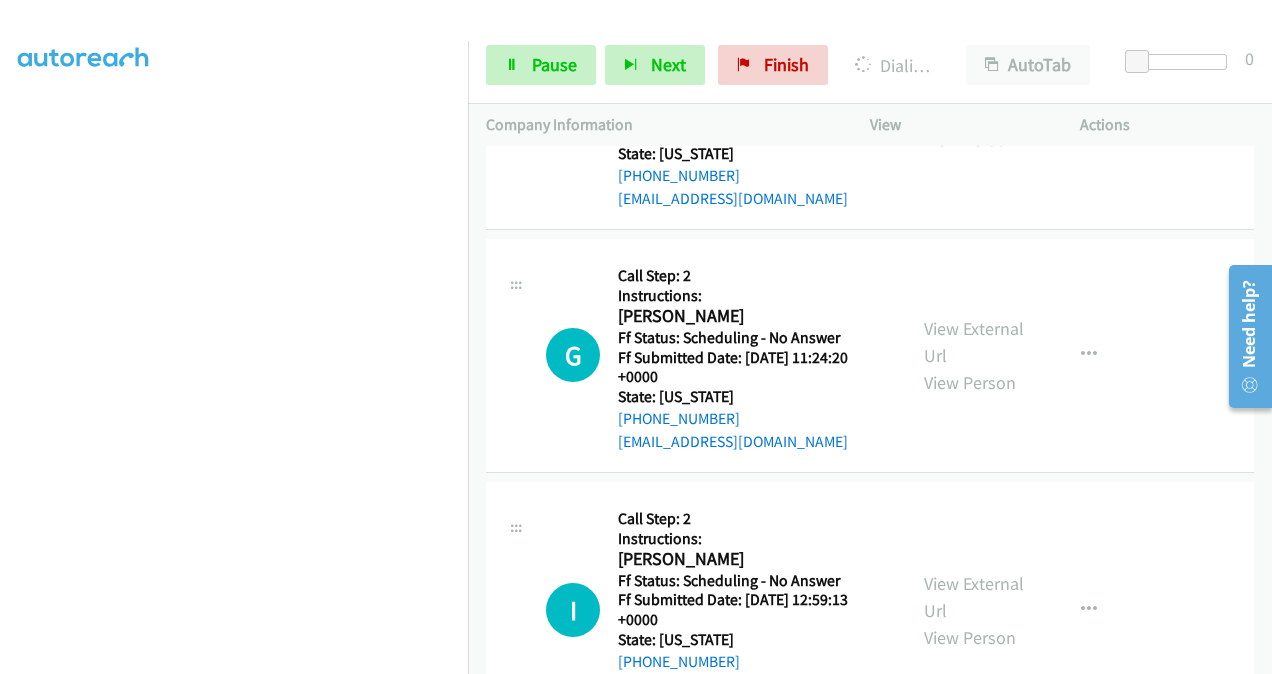 scroll, scrollTop: 3247, scrollLeft: 0, axis: vertical 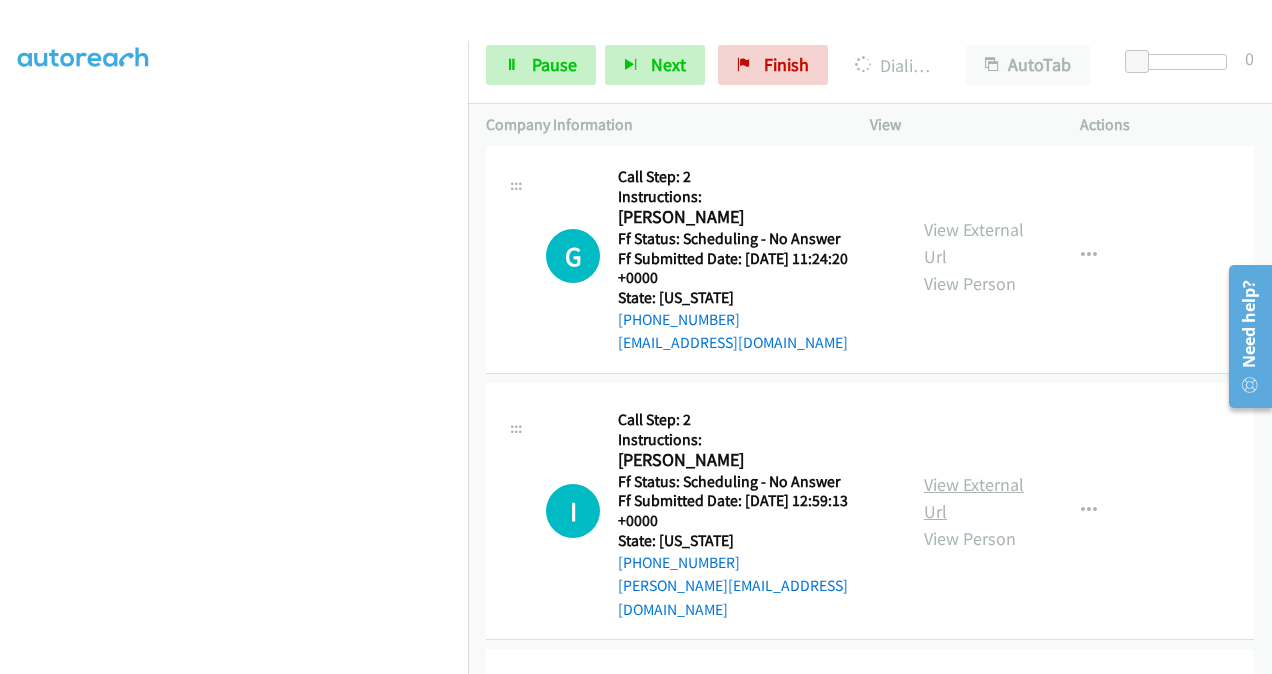 click on "View External Url" at bounding box center (974, 498) 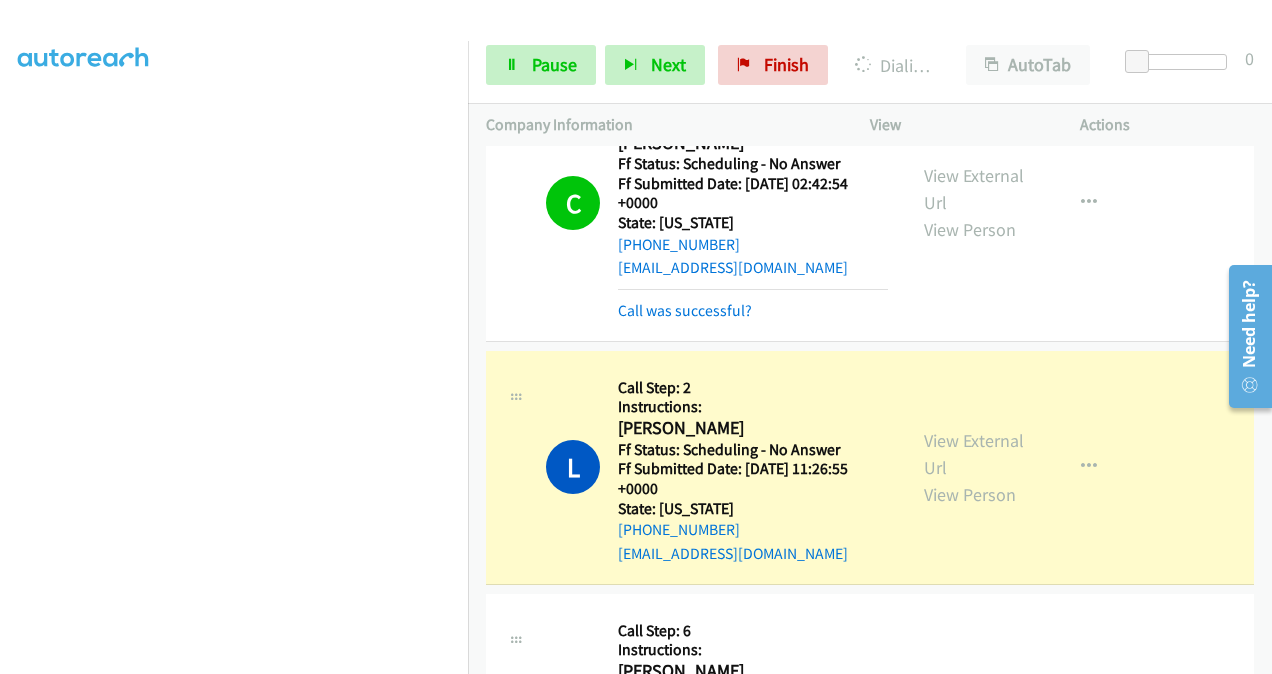 scroll, scrollTop: 2590, scrollLeft: 0, axis: vertical 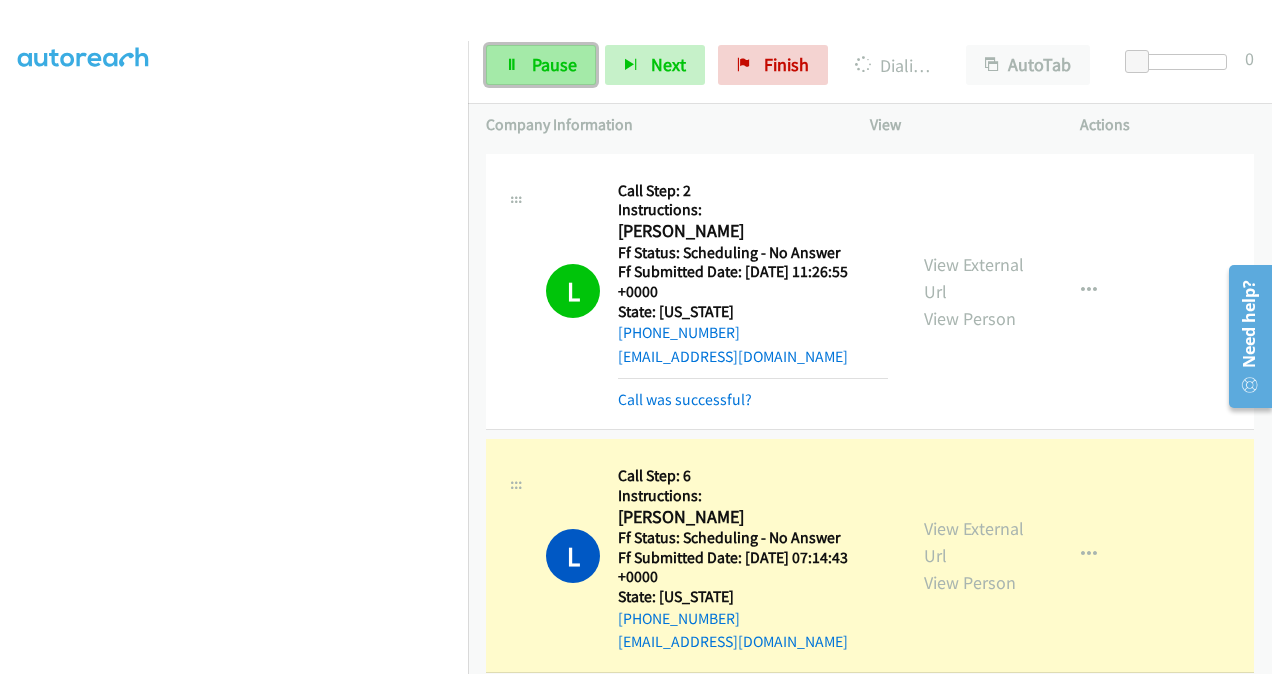 click at bounding box center [512, 66] 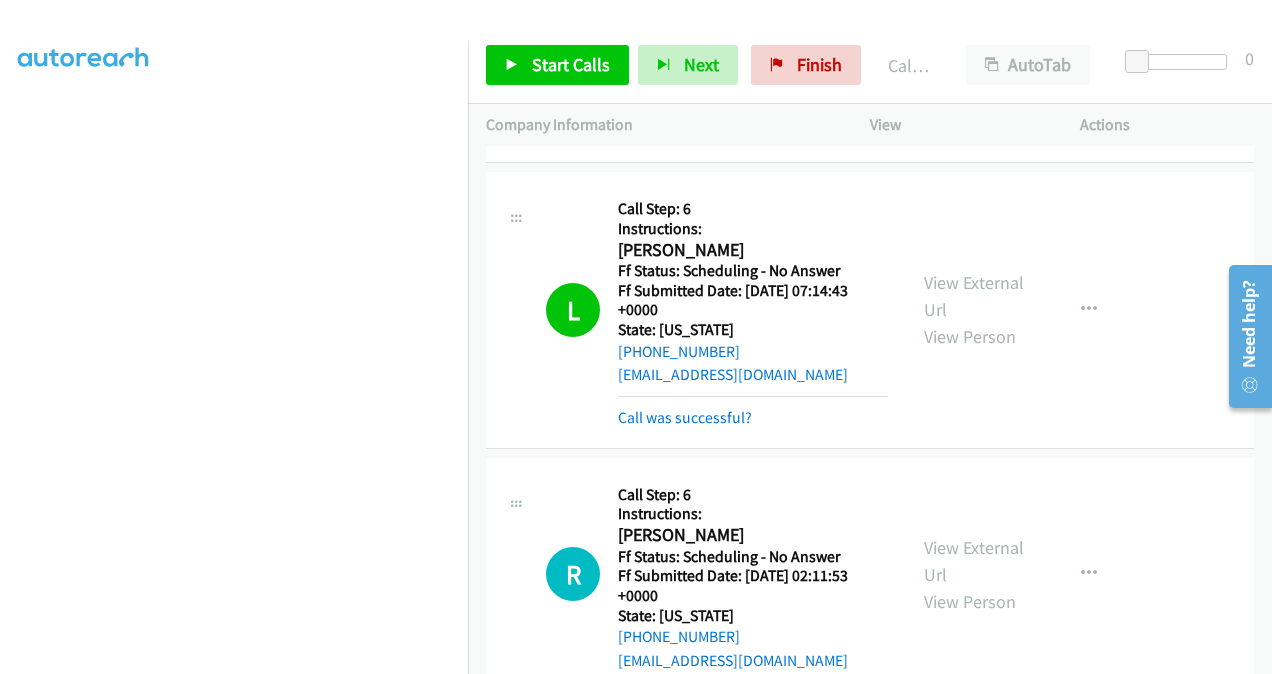 scroll, scrollTop: 2890, scrollLeft: 0, axis: vertical 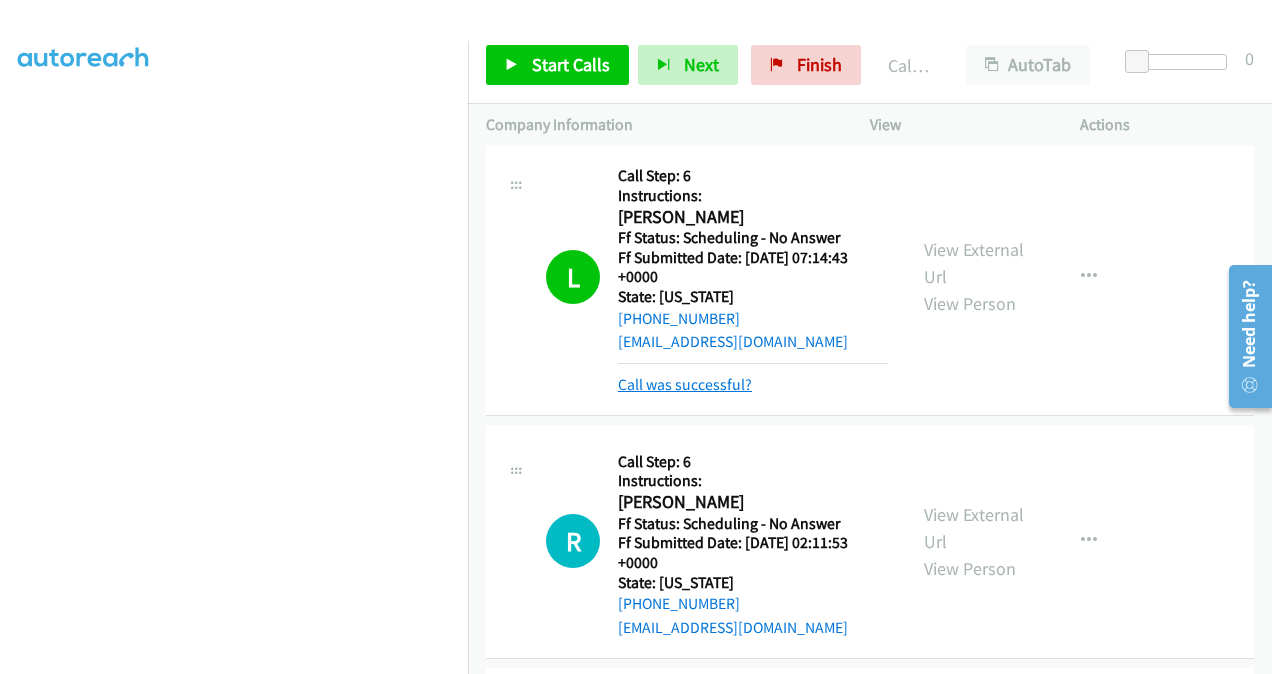 click on "Call was successful?" at bounding box center [685, 384] 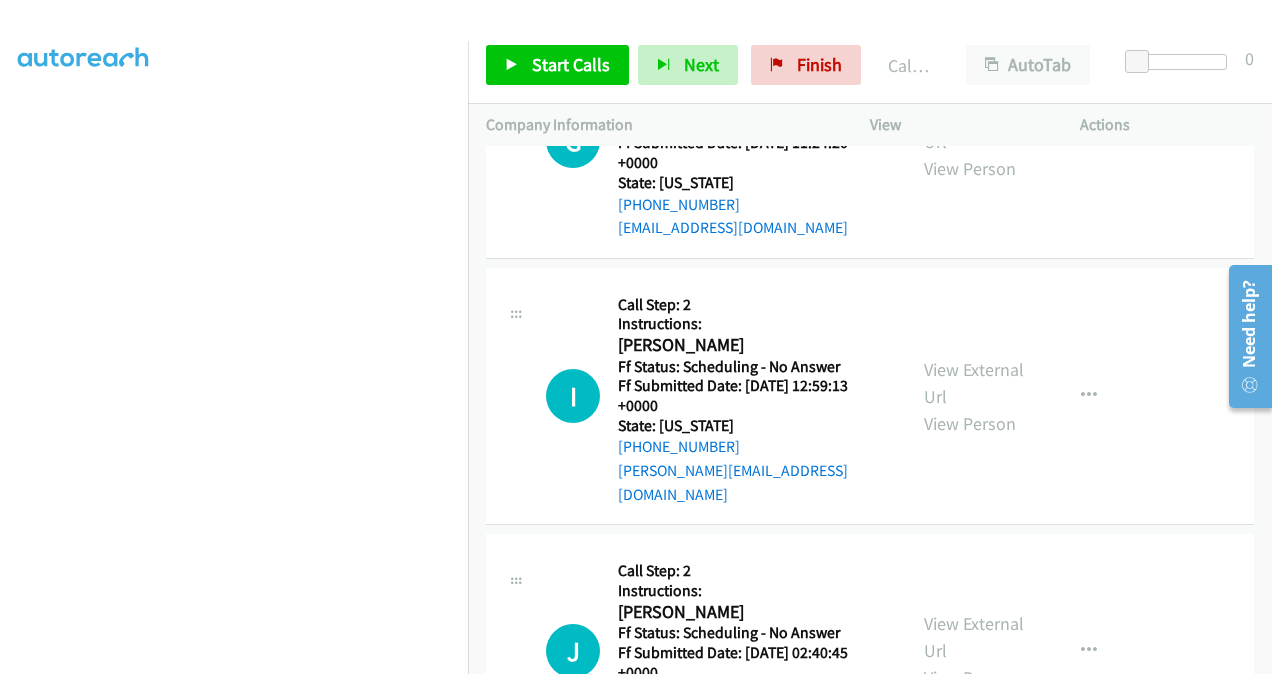 scroll, scrollTop: 3690, scrollLeft: 0, axis: vertical 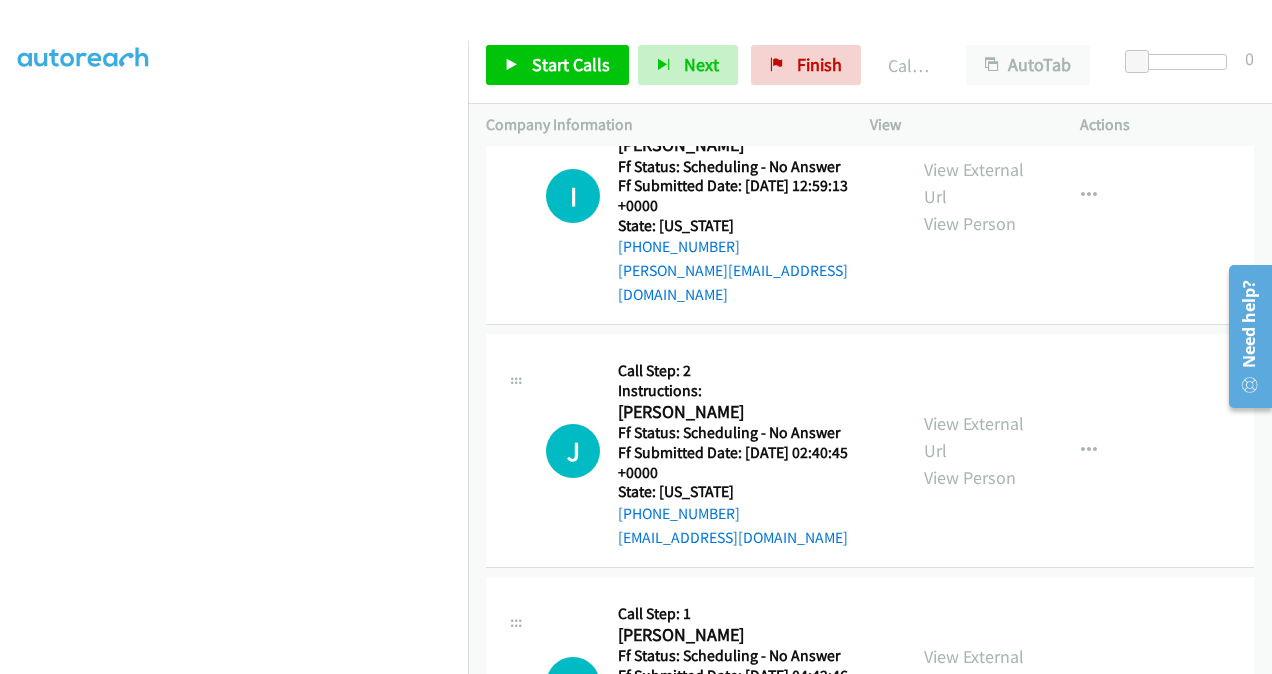 click on "View External Url
View Person" at bounding box center [975, 450] 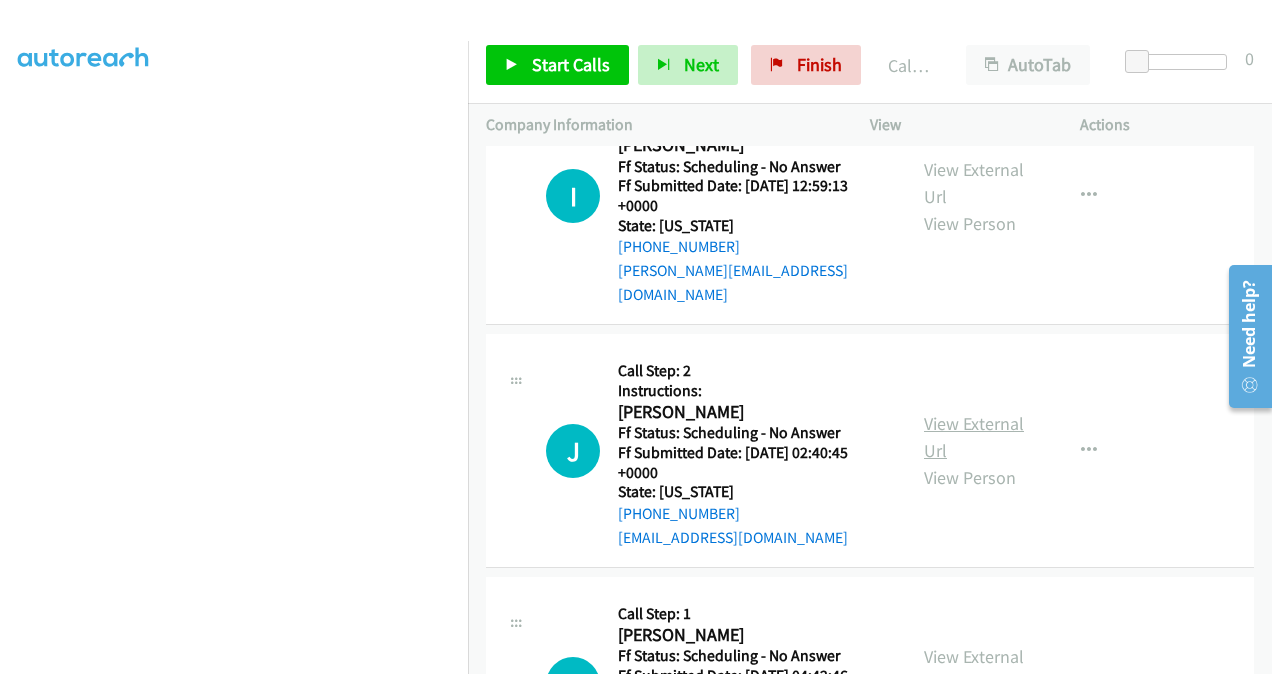 click on "View External Url" at bounding box center [974, 437] 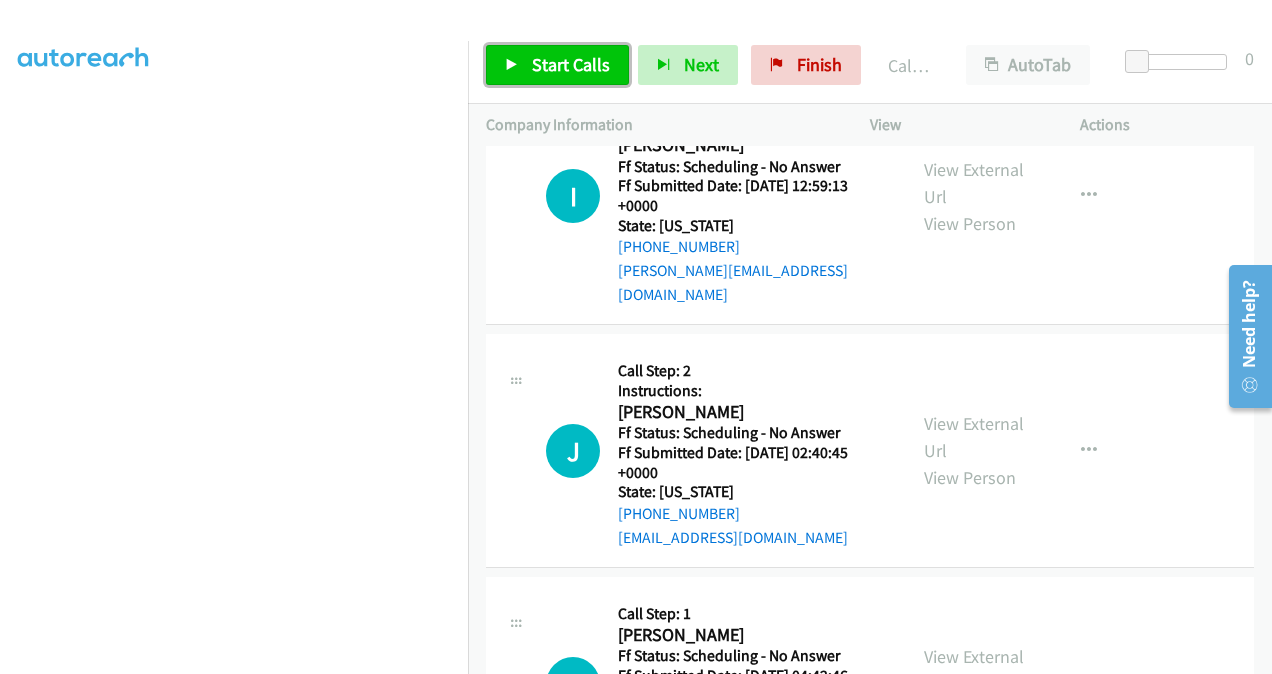 click on "Start Calls" at bounding box center (571, 64) 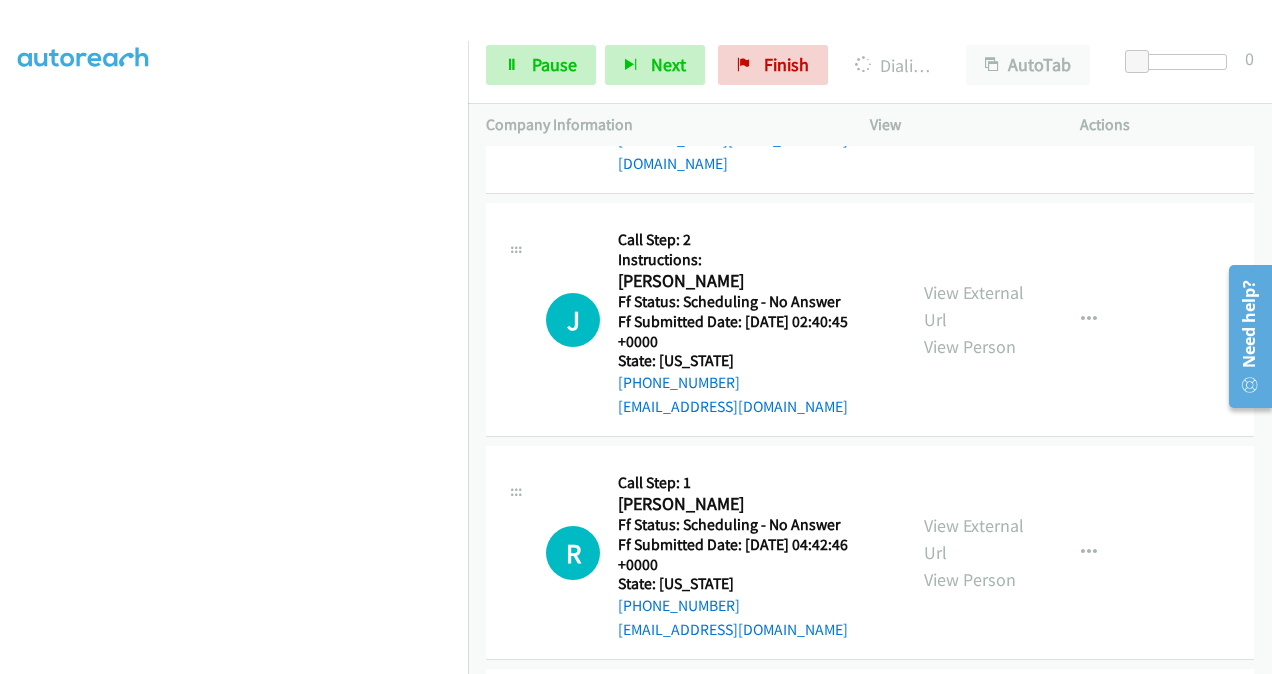 scroll, scrollTop: 3790, scrollLeft: 0, axis: vertical 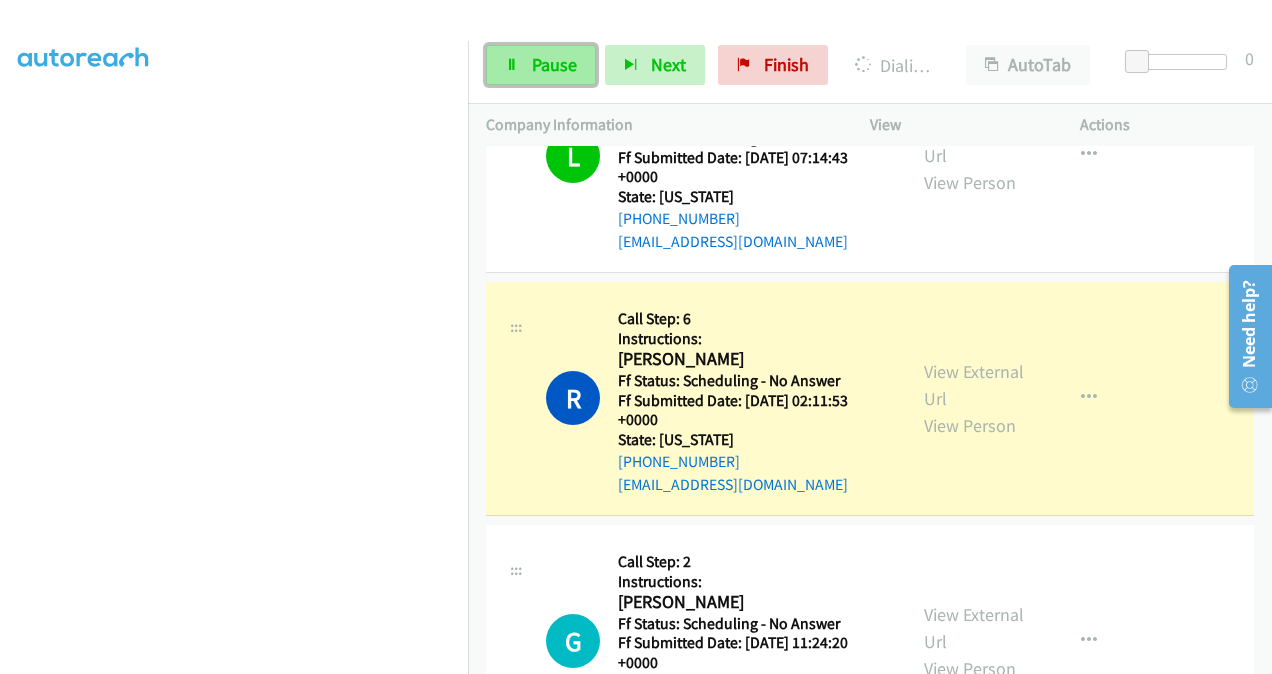 click on "Pause" at bounding box center [541, 65] 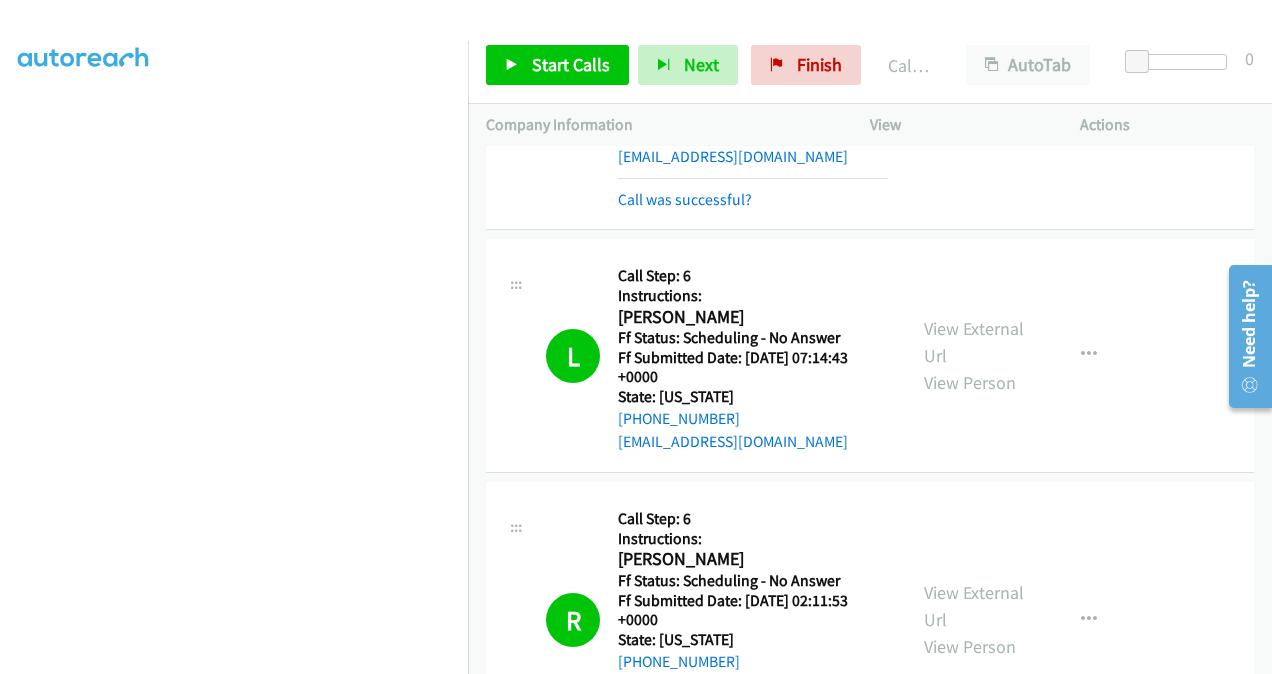 scroll, scrollTop: 2990, scrollLeft: 0, axis: vertical 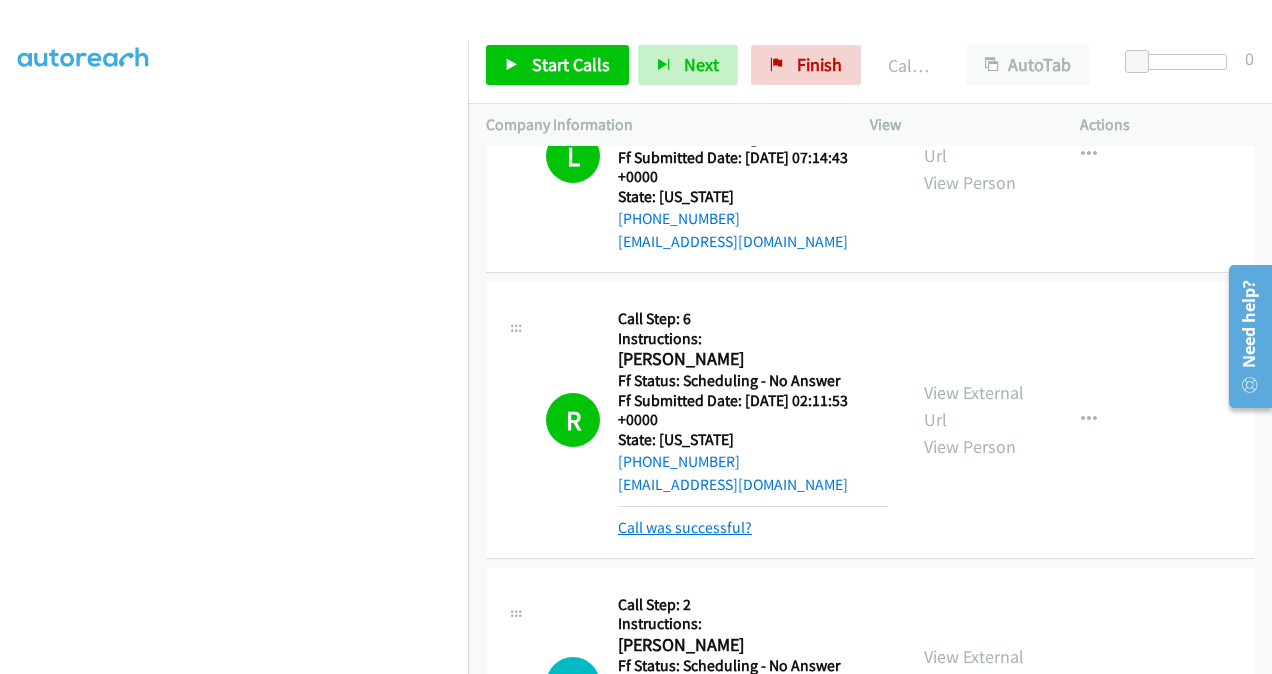 click on "Call was successful?" at bounding box center (685, 527) 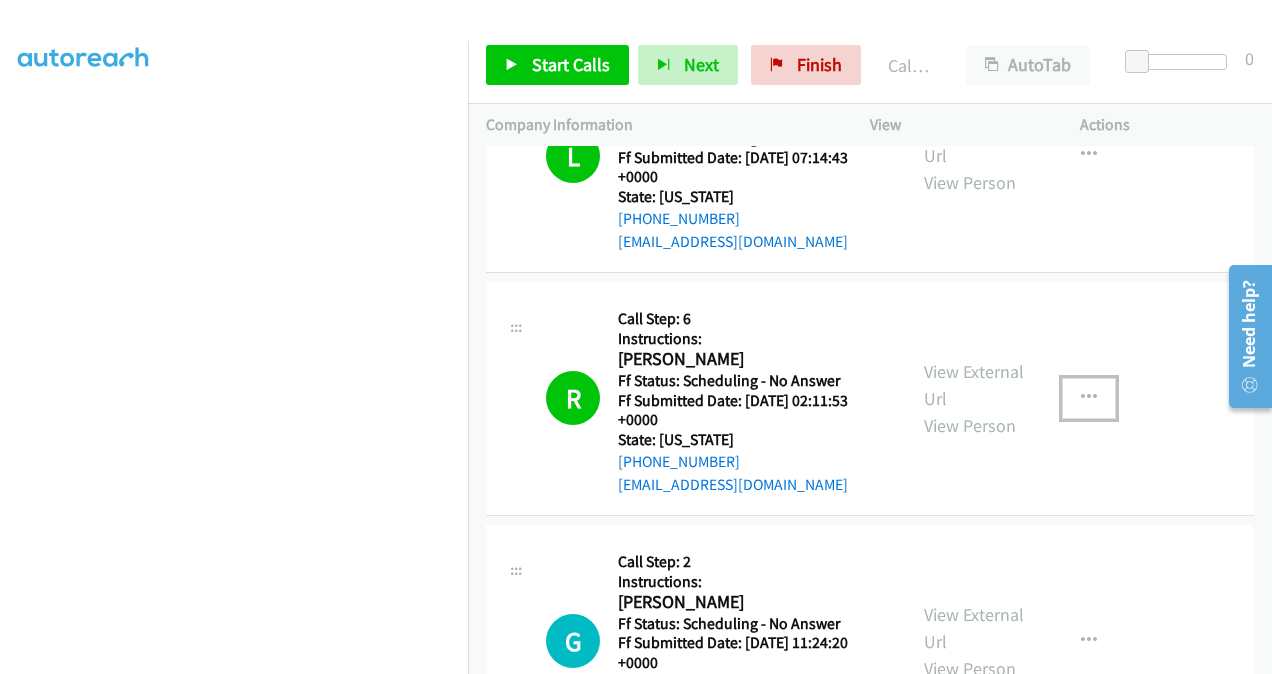 click at bounding box center [1089, 398] 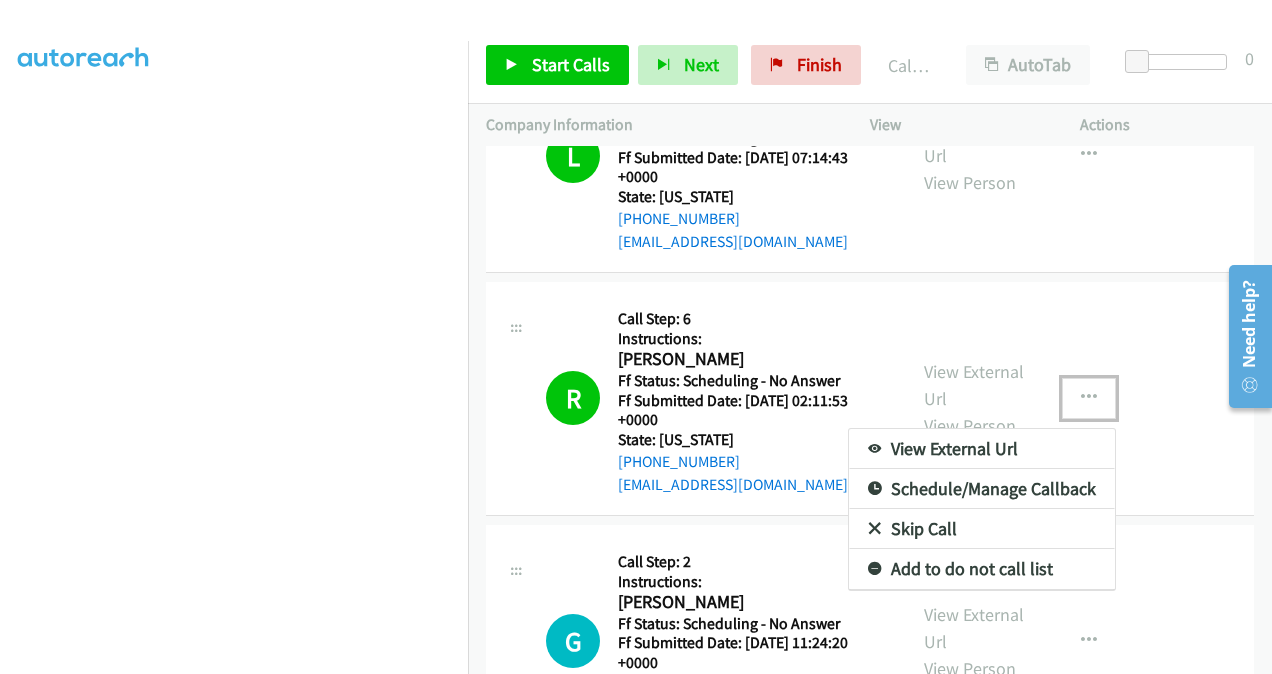 click on "Add to do not call list" at bounding box center (982, 569) 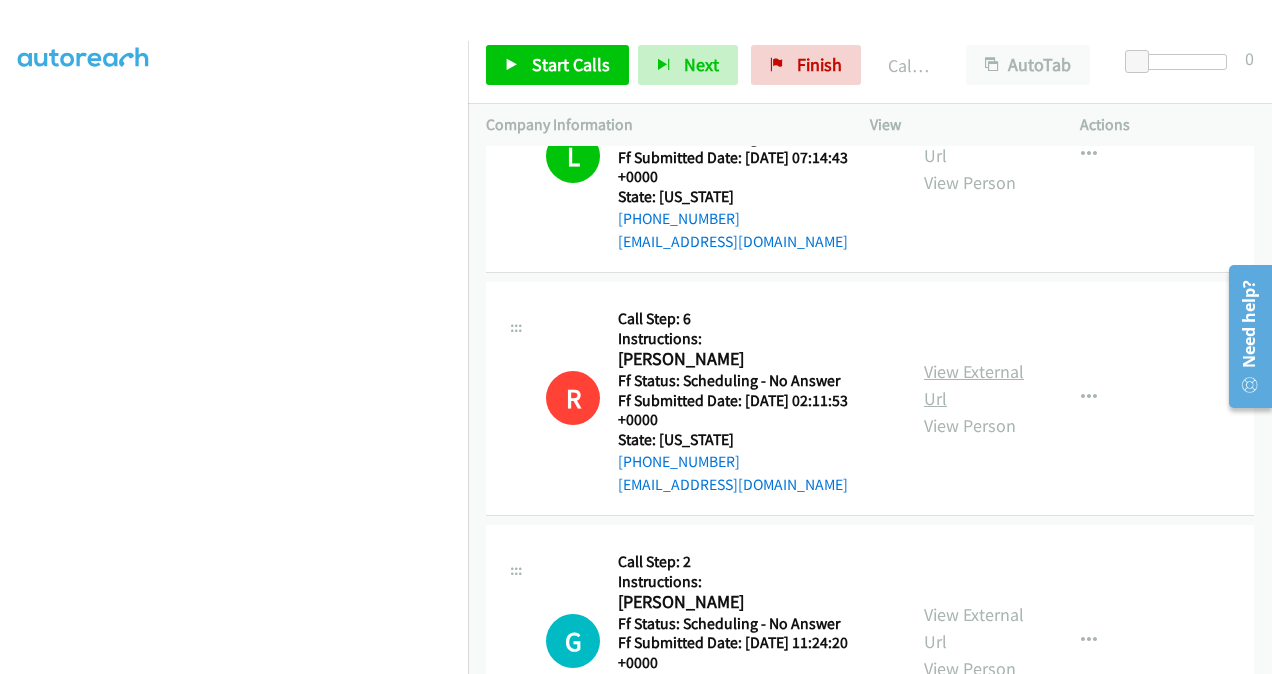 click on "View External Url" at bounding box center [974, 385] 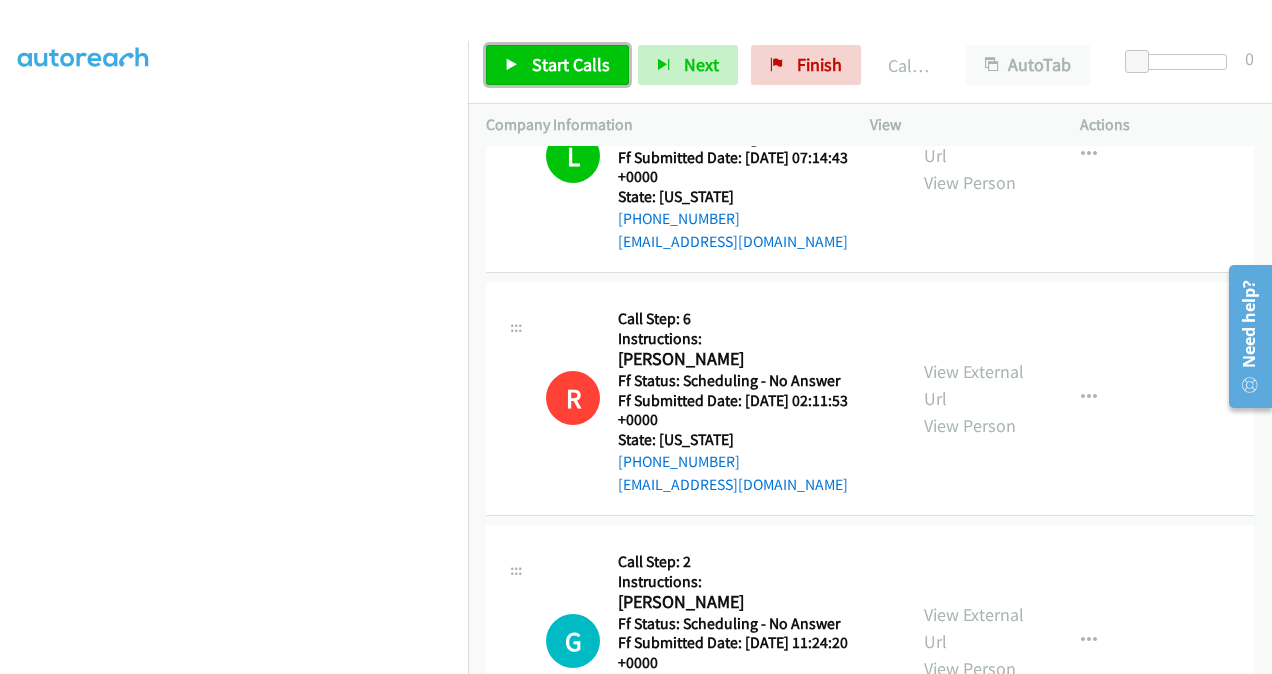 click on "Start Calls" at bounding box center [571, 64] 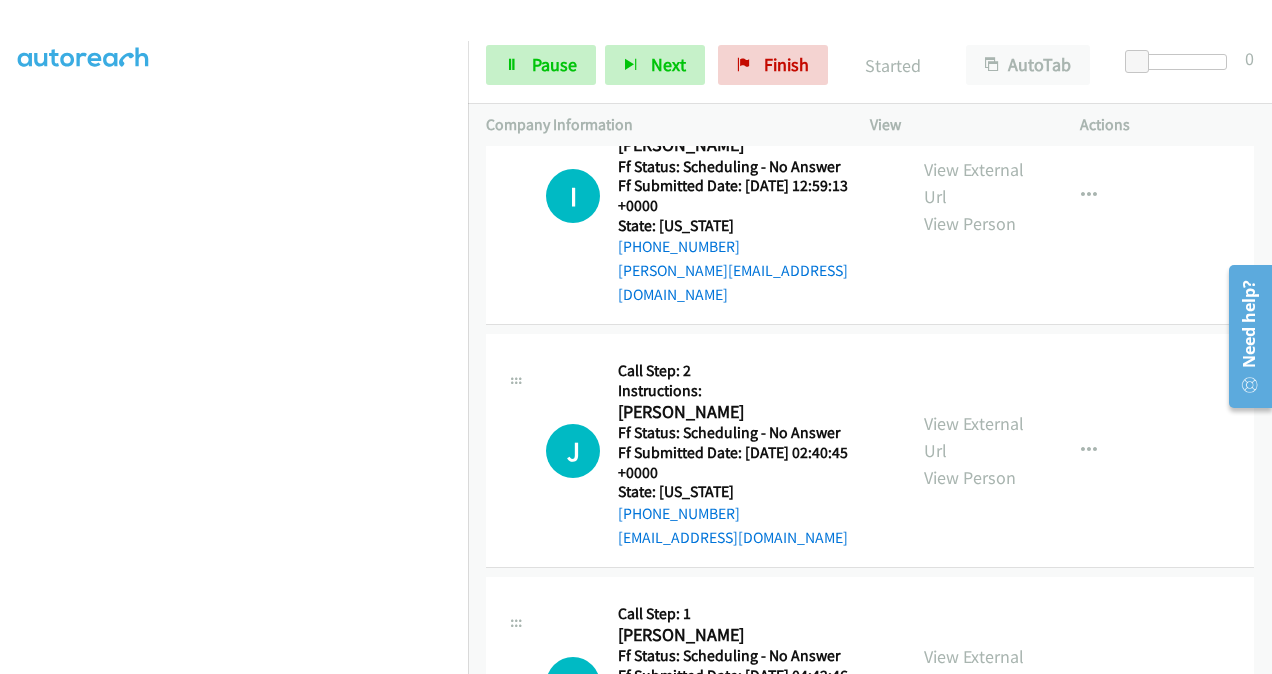 scroll, scrollTop: 3990, scrollLeft: 0, axis: vertical 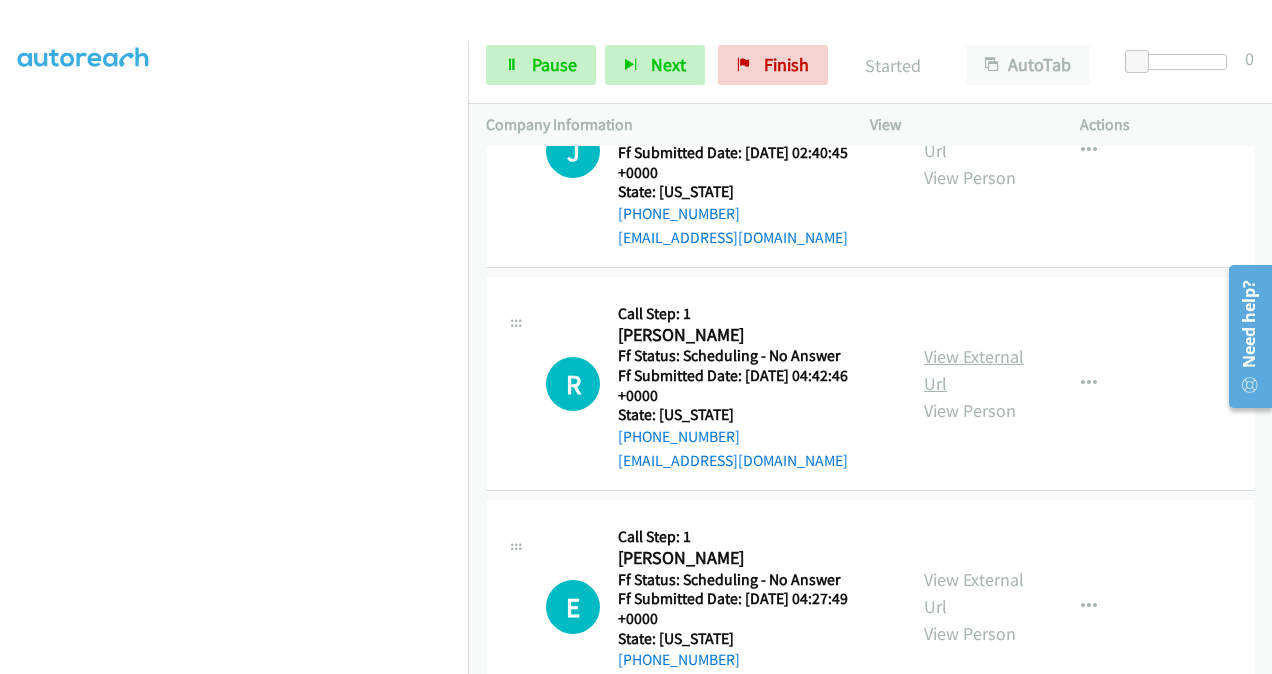 click on "View External Url" at bounding box center (974, 370) 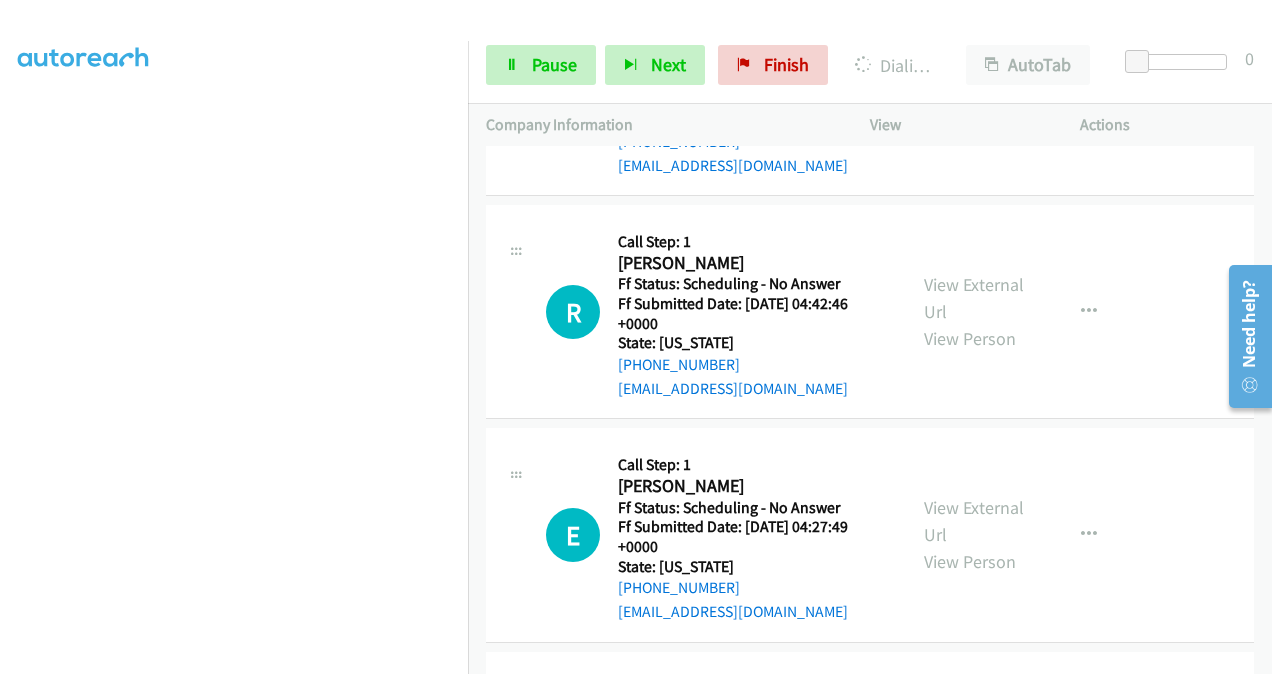 scroll, scrollTop: 4090, scrollLeft: 0, axis: vertical 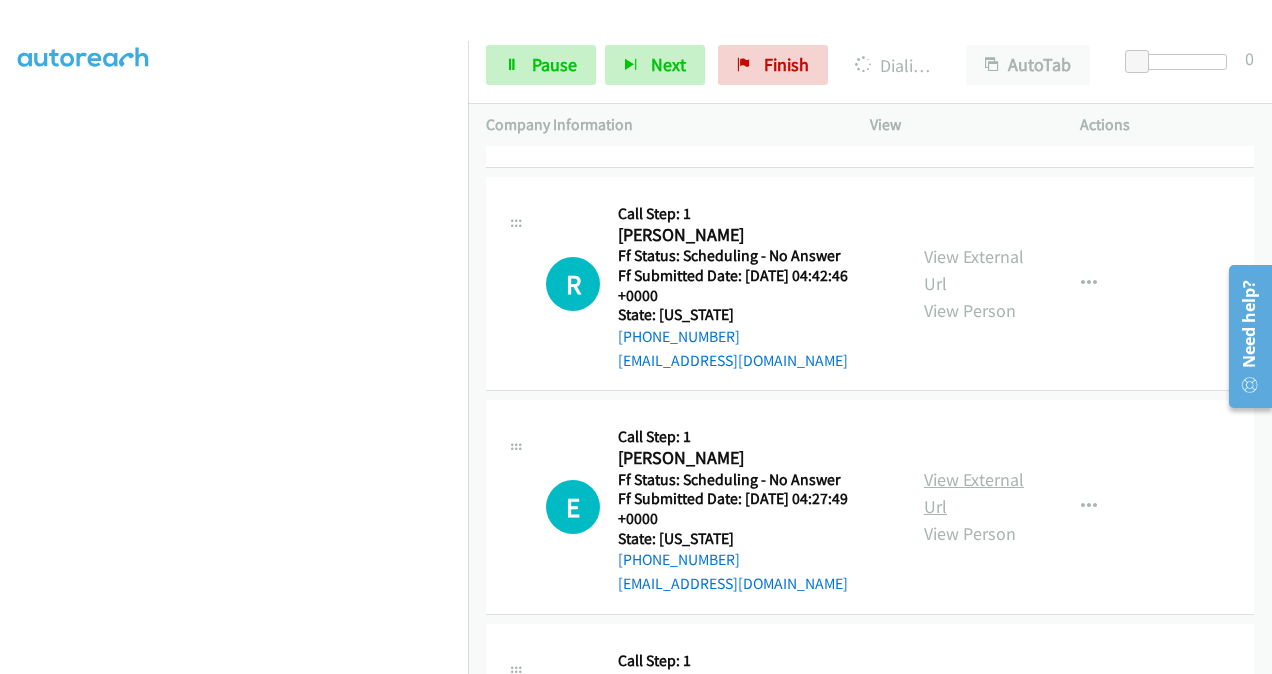 click on "View External Url" at bounding box center [974, 493] 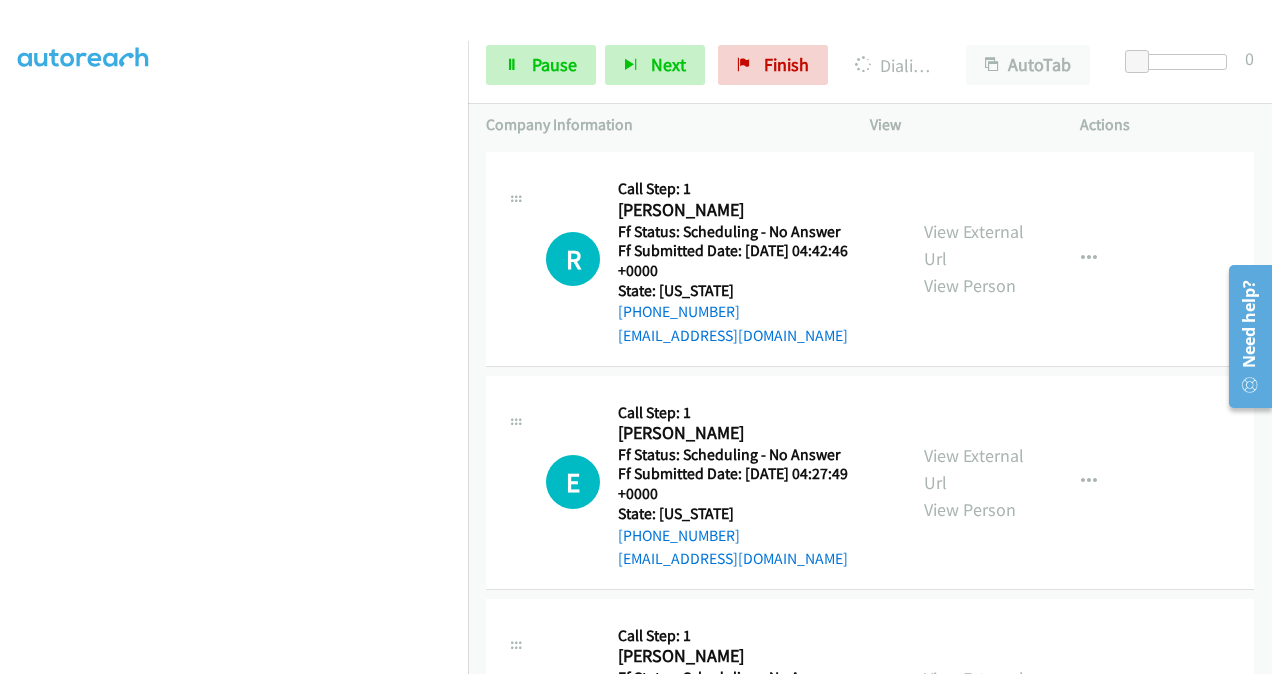 scroll, scrollTop: 4232, scrollLeft: 0, axis: vertical 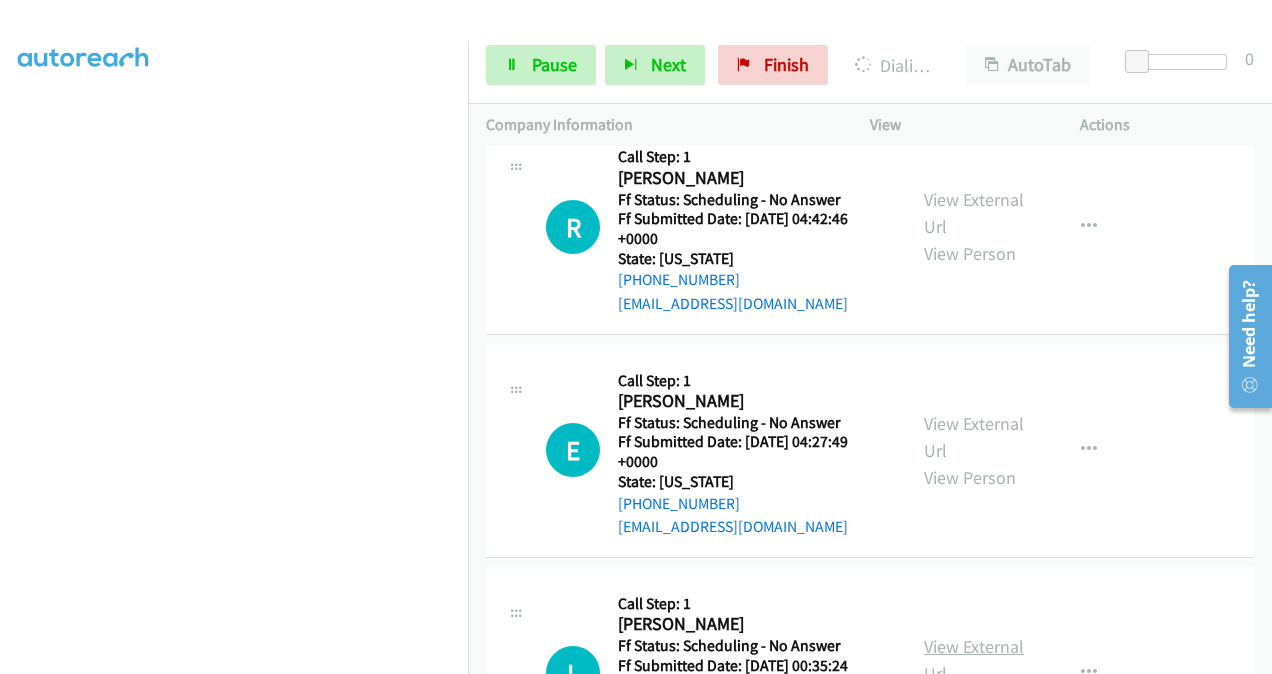 click on "View External Url" at bounding box center (974, 660) 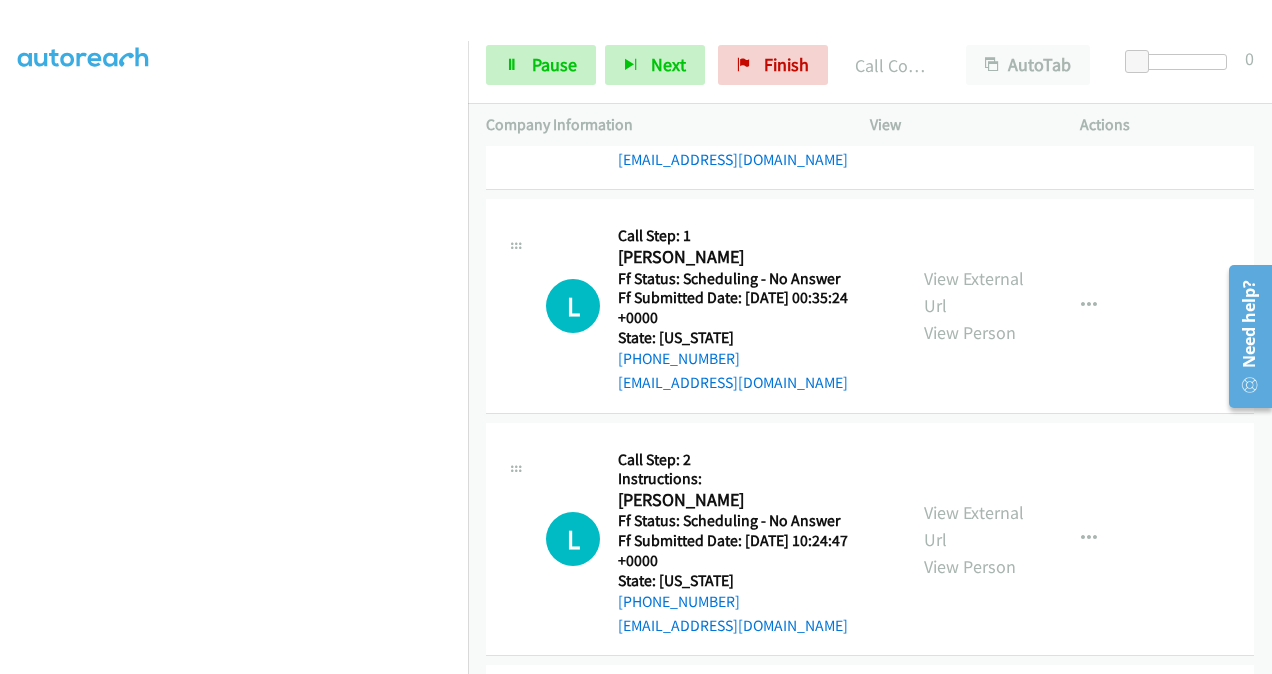 scroll, scrollTop: 4674, scrollLeft: 0, axis: vertical 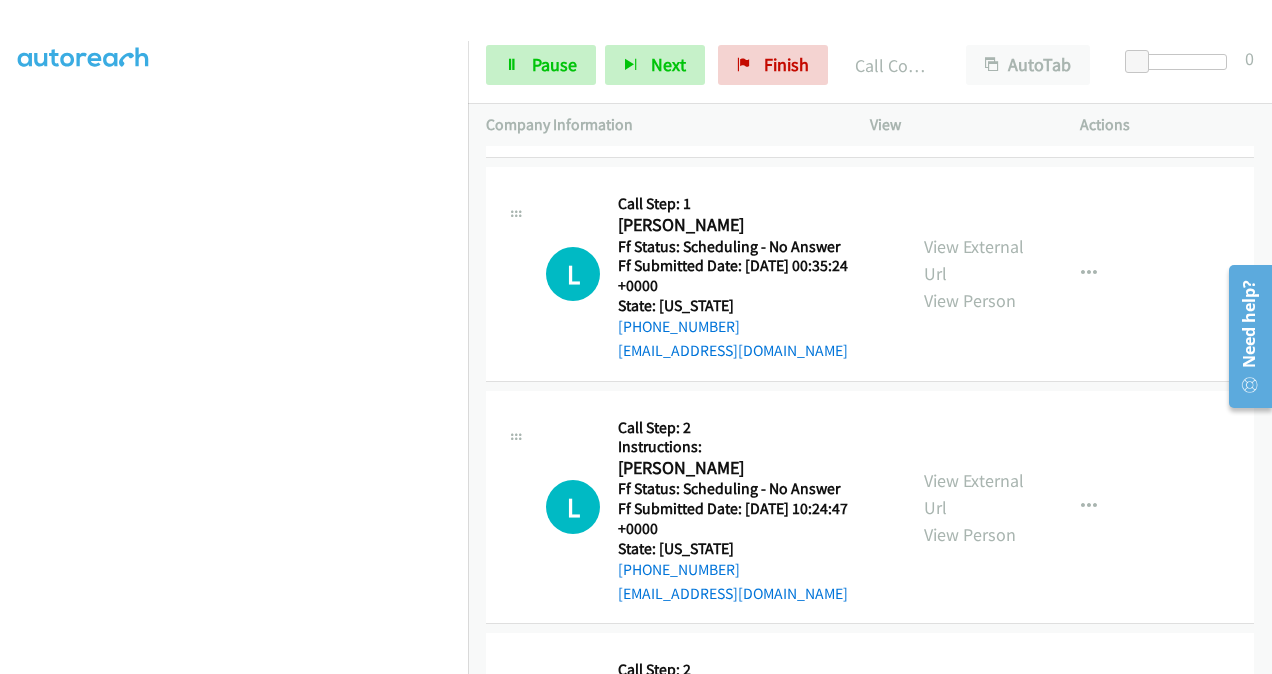 click on "View External Url
View Person" at bounding box center (975, 507) 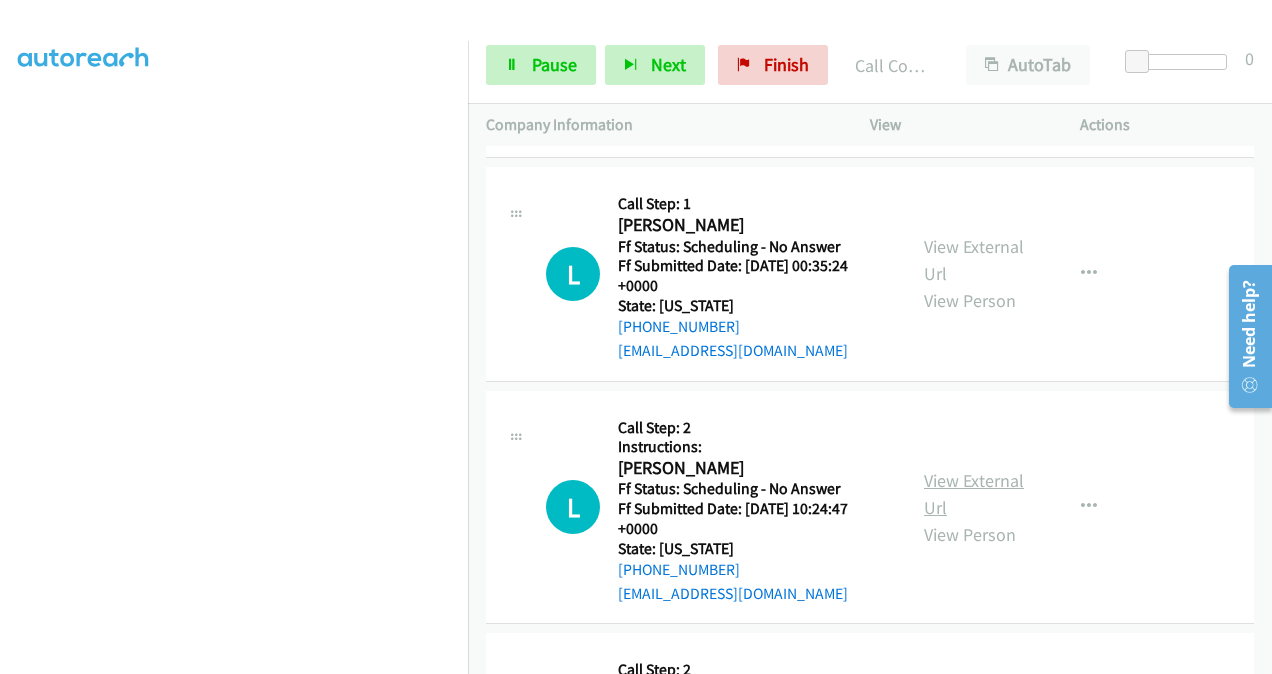 click on "View External Url" at bounding box center (974, 494) 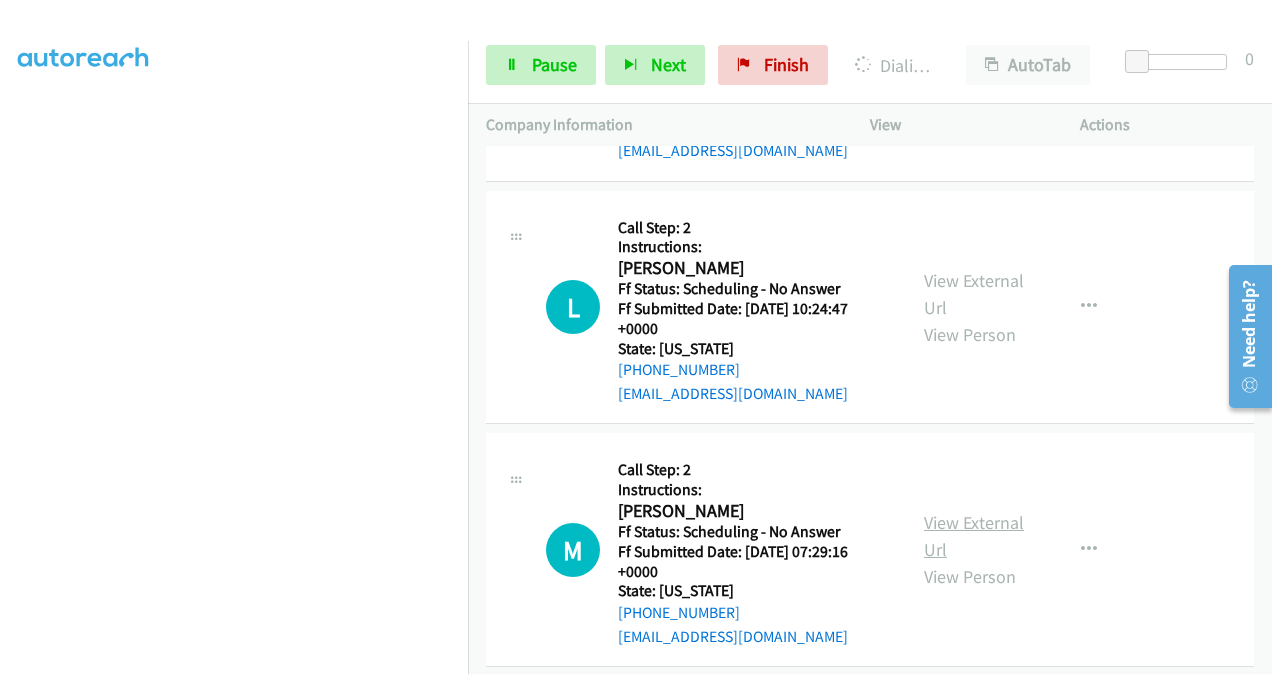 scroll, scrollTop: 4974, scrollLeft: 0, axis: vertical 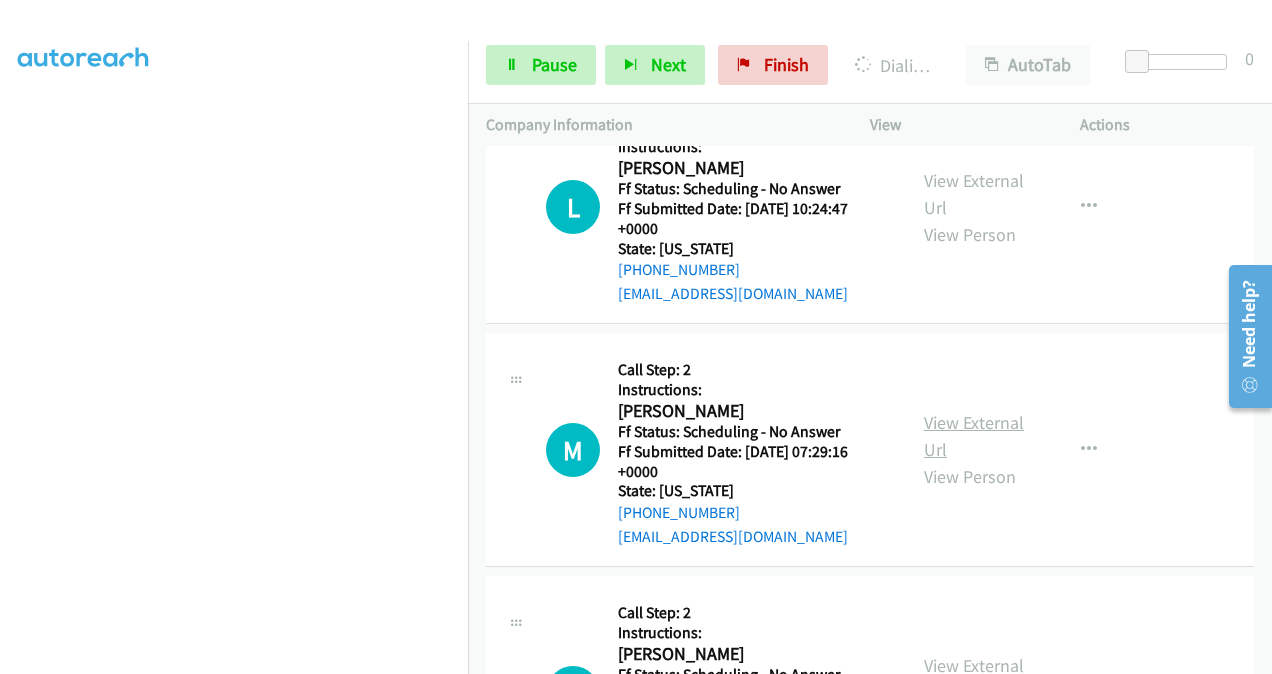 click on "View External Url" at bounding box center (974, 436) 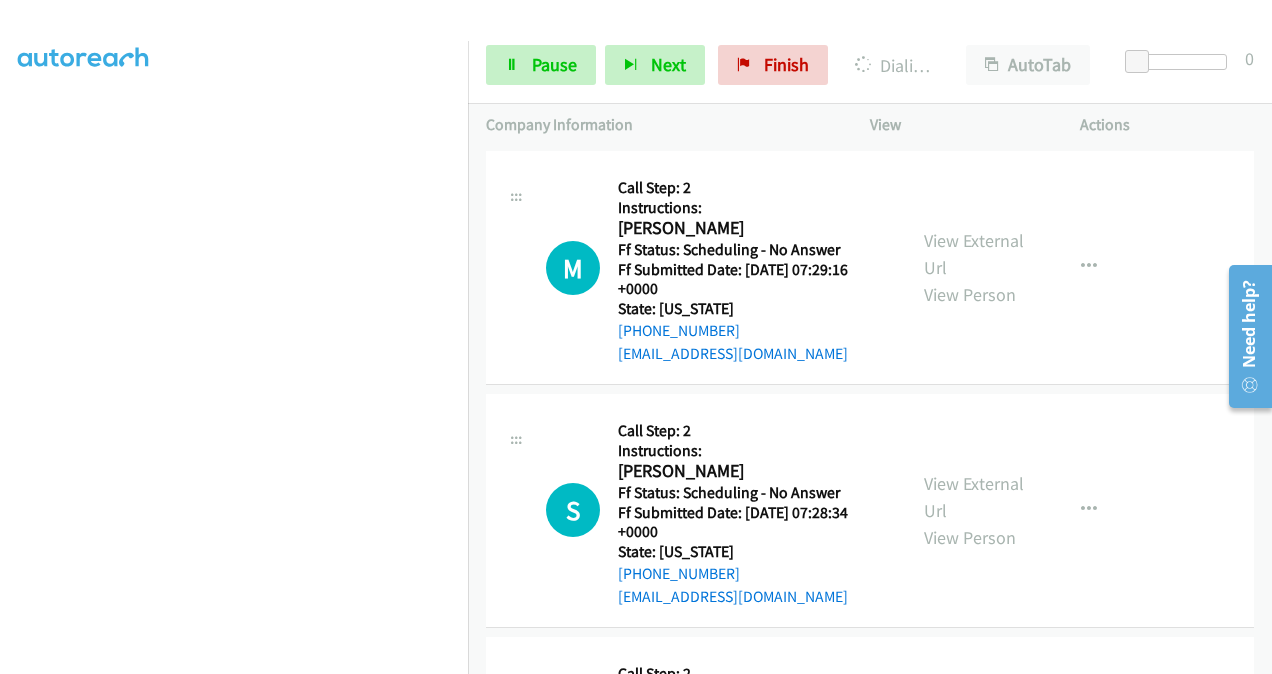 scroll, scrollTop: 5216, scrollLeft: 0, axis: vertical 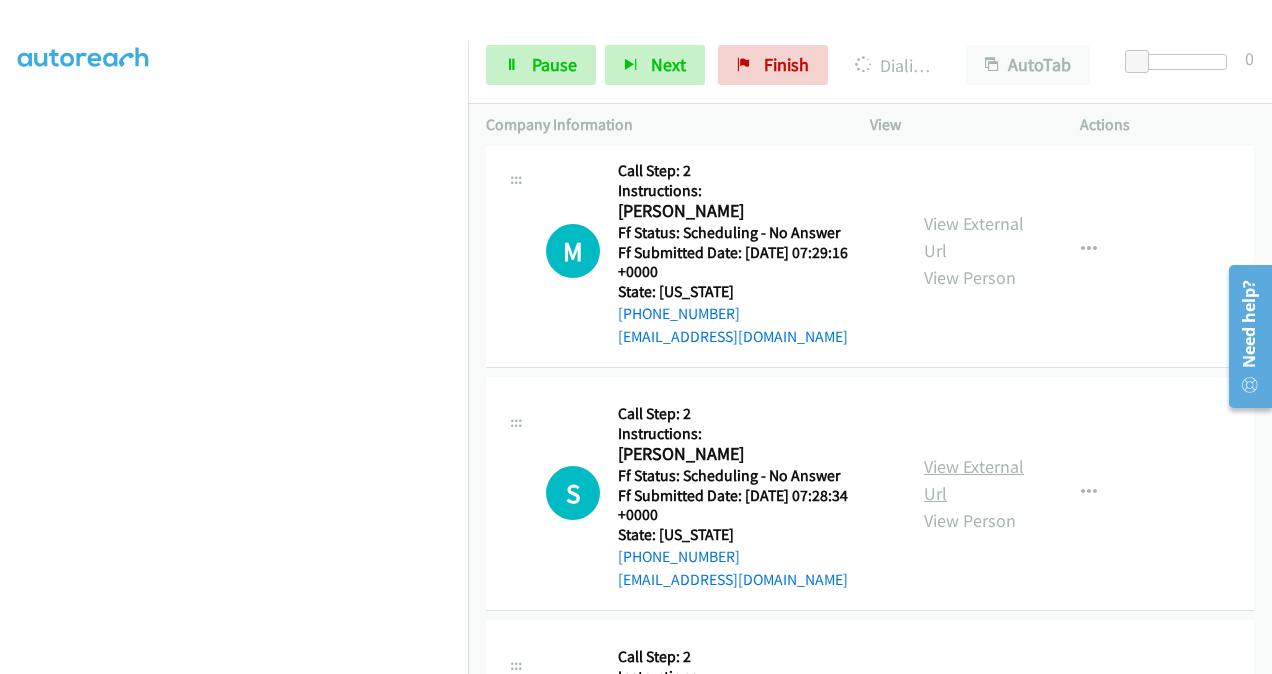 click on "View External Url" at bounding box center [974, 480] 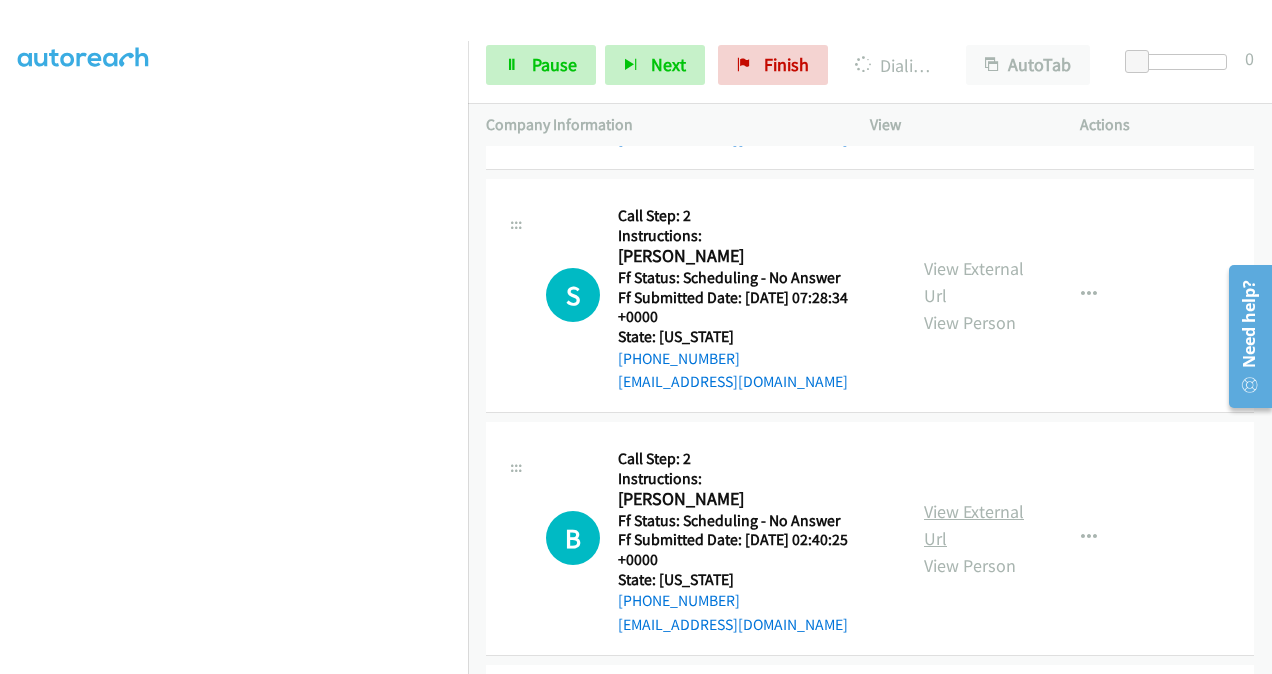 scroll, scrollTop: 5416, scrollLeft: 0, axis: vertical 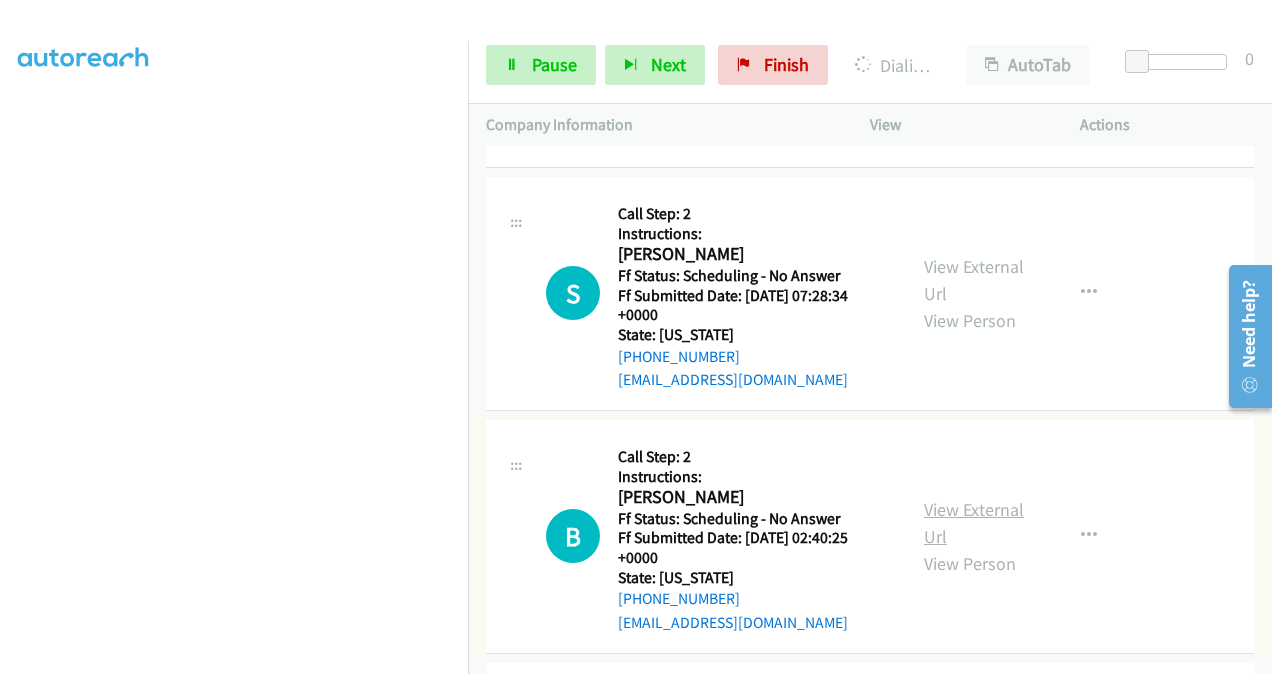 click on "View External Url" at bounding box center (974, 523) 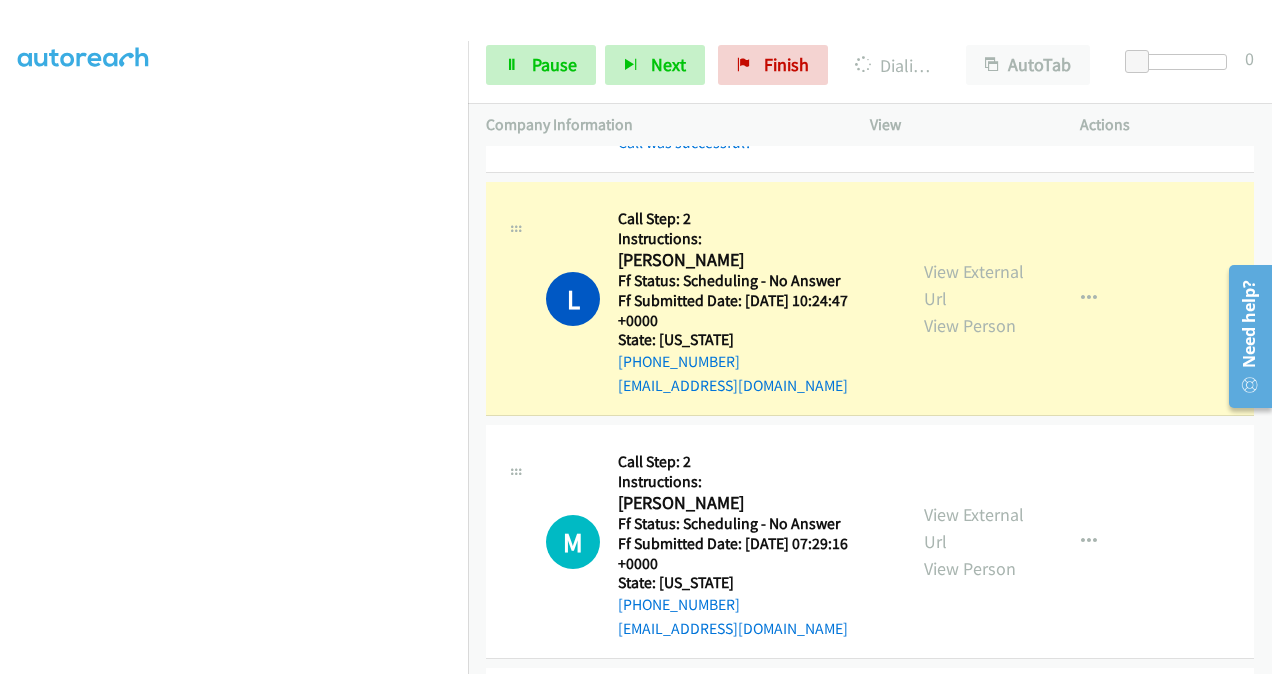 scroll, scrollTop: 5016, scrollLeft: 0, axis: vertical 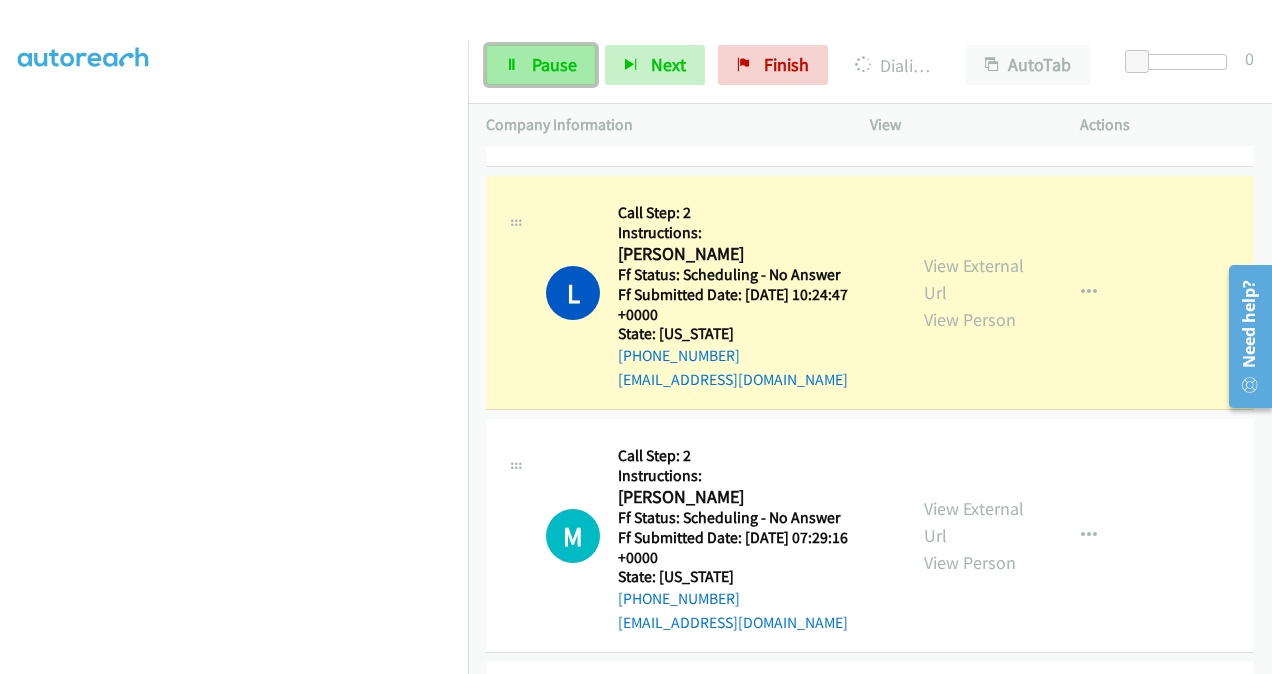 click on "Pause" at bounding box center (541, 65) 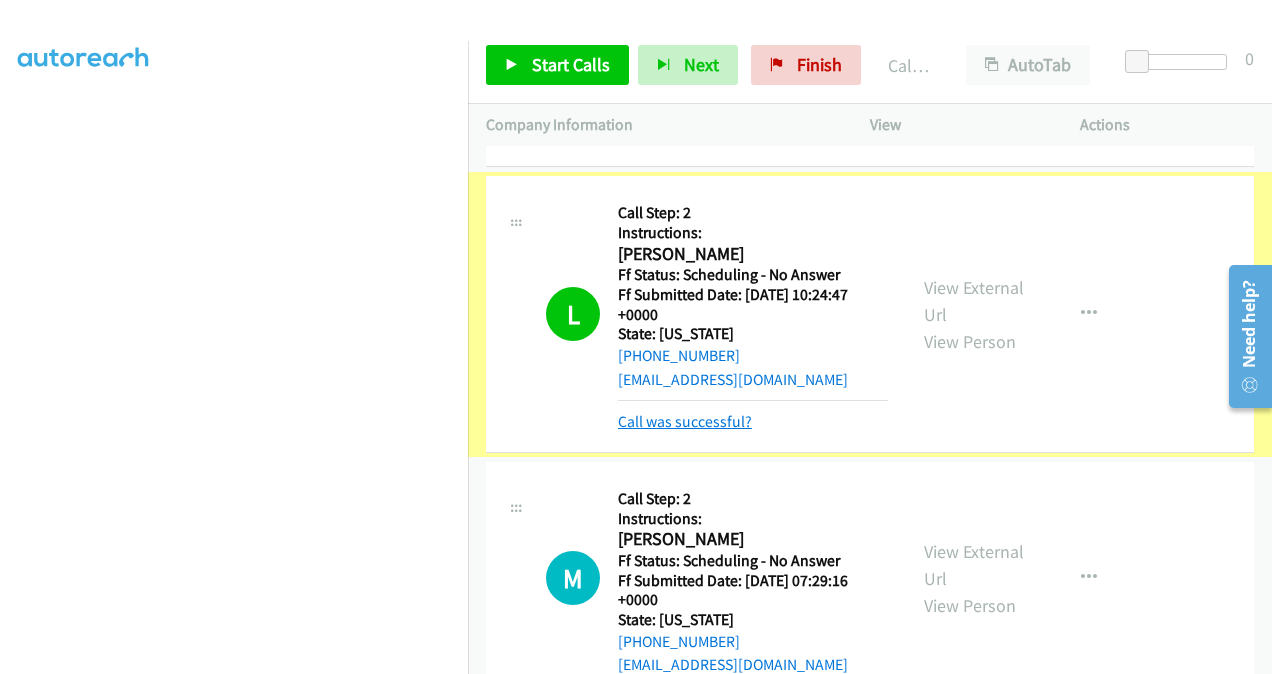 scroll, scrollTop: 5016, scrollLeft: 0, axis: vertical 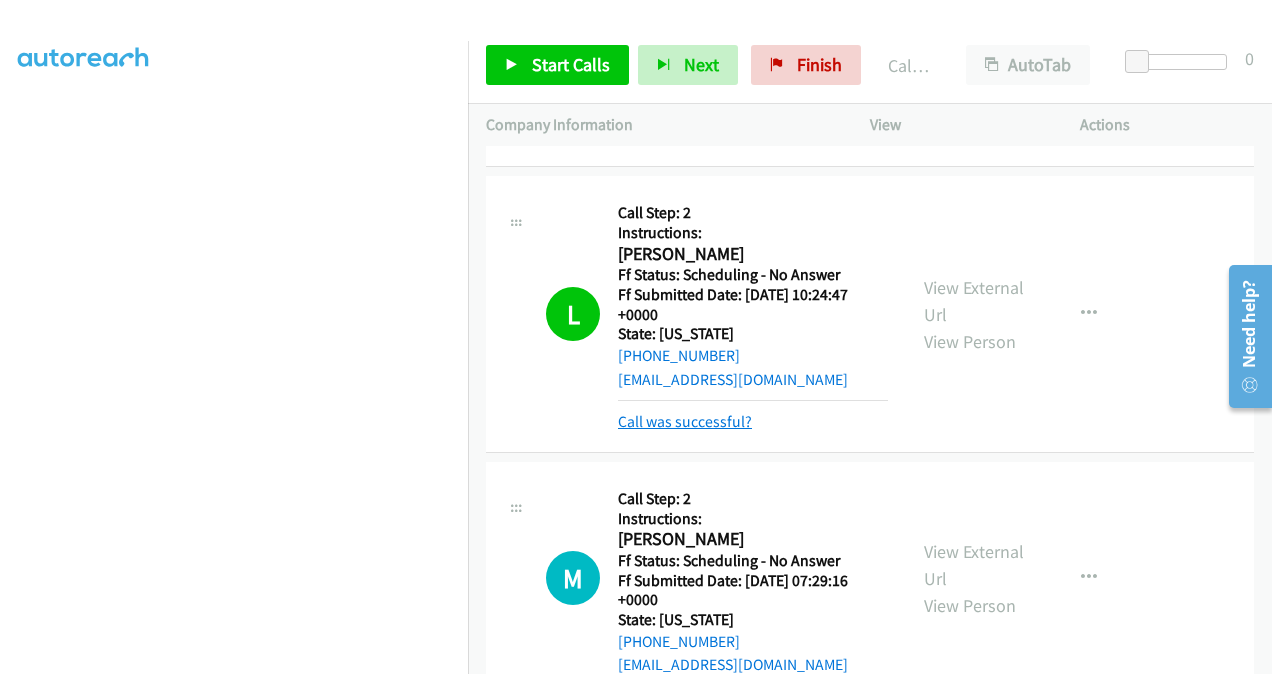 click on "Call was successful?" at bounding box center [685, 421] 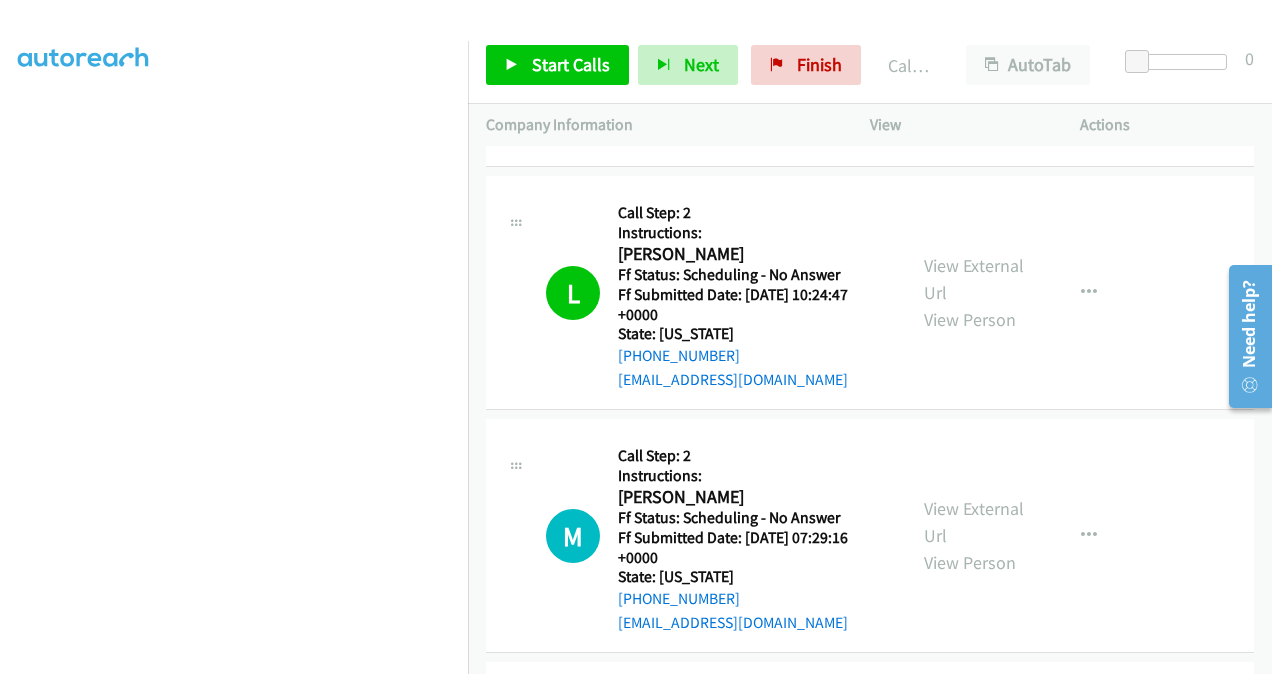 scroll, scrollTop: 4974, scrollLeft: 0, axis: vertical 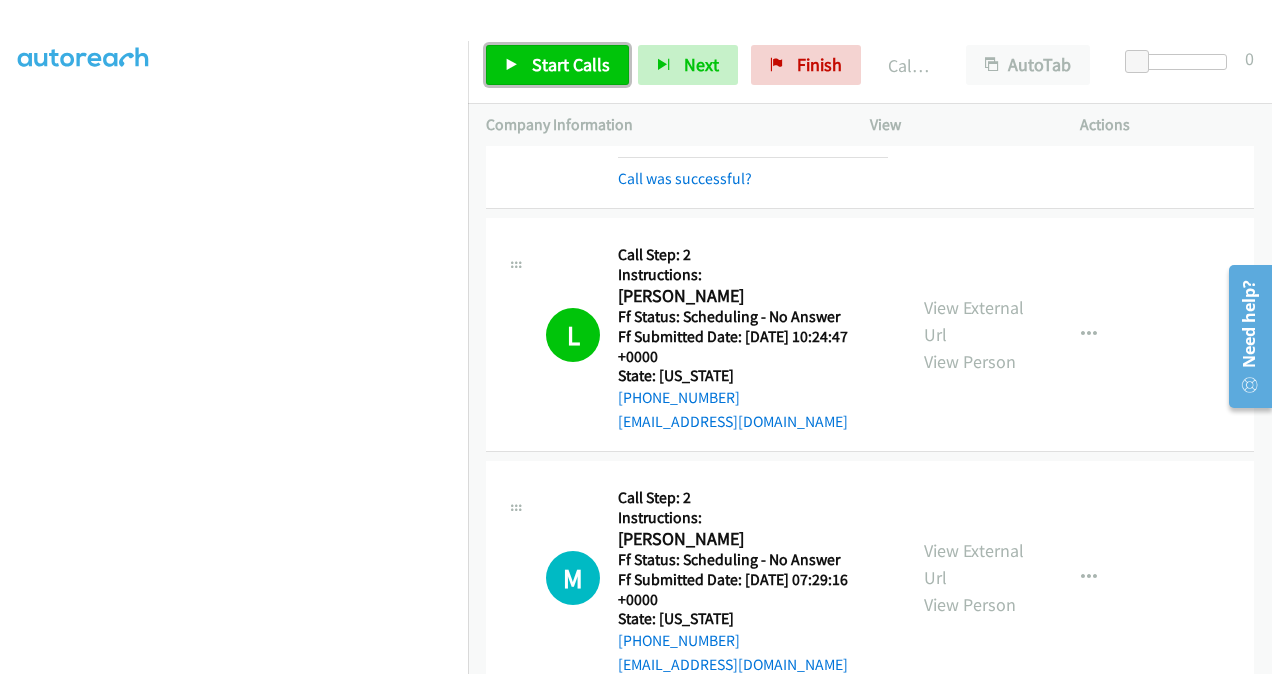 click on "Start Calls" at bounding box center (571, 64) 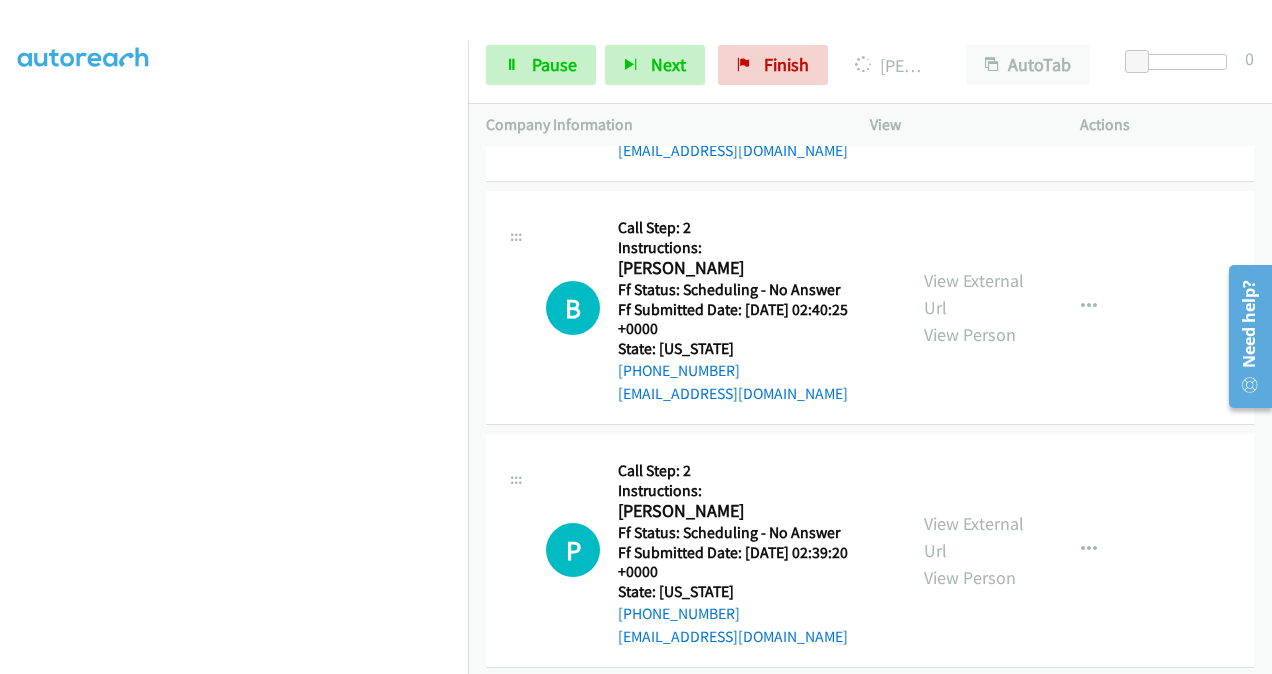 scroll, scrollTop: 5774, scrollLeft: 0, axis: vertical 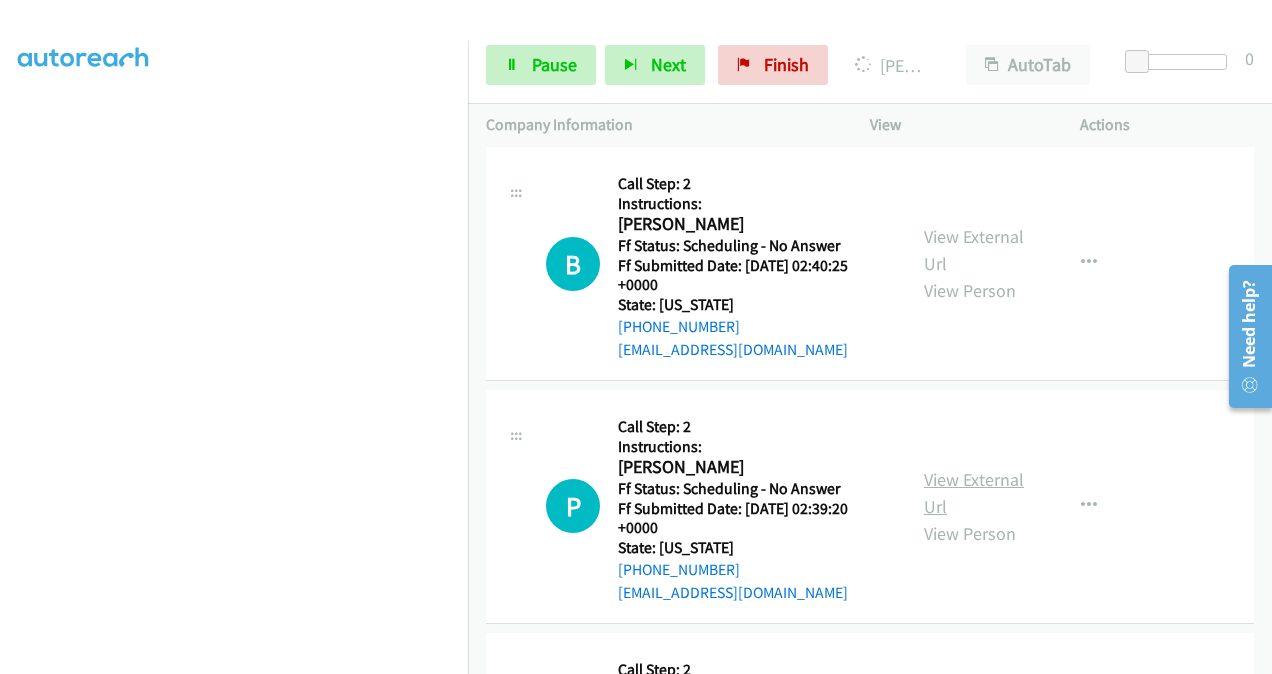 click on "View External Url" at bounding box center [974, 493] 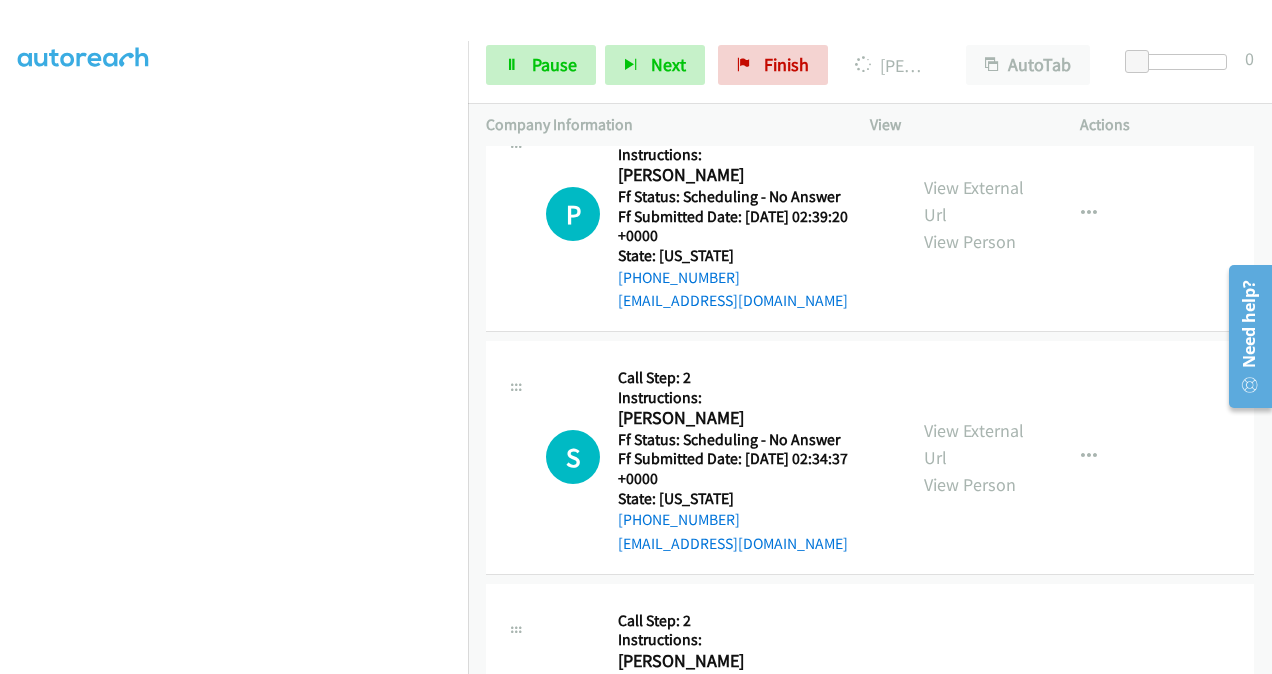 scroll, scrollTop: 6074, scrollLeft: 0, axis: vertical 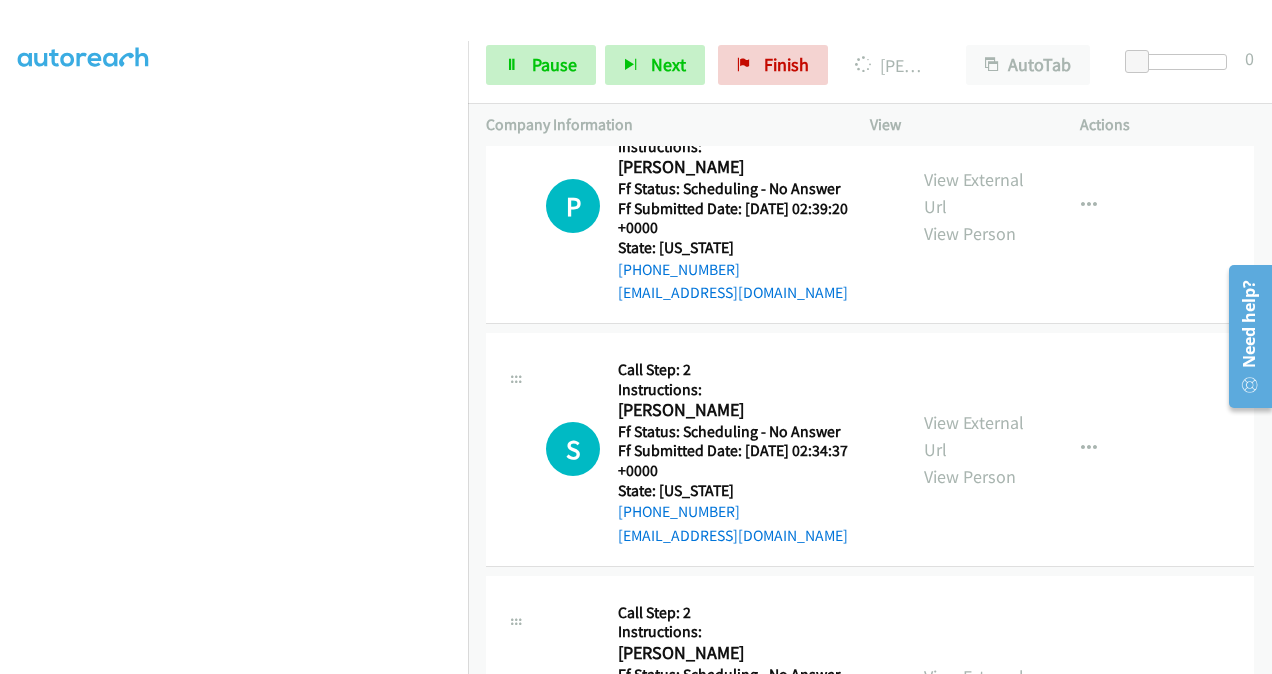 click on "View External Url
View Person" at bounding box center (975, 449) 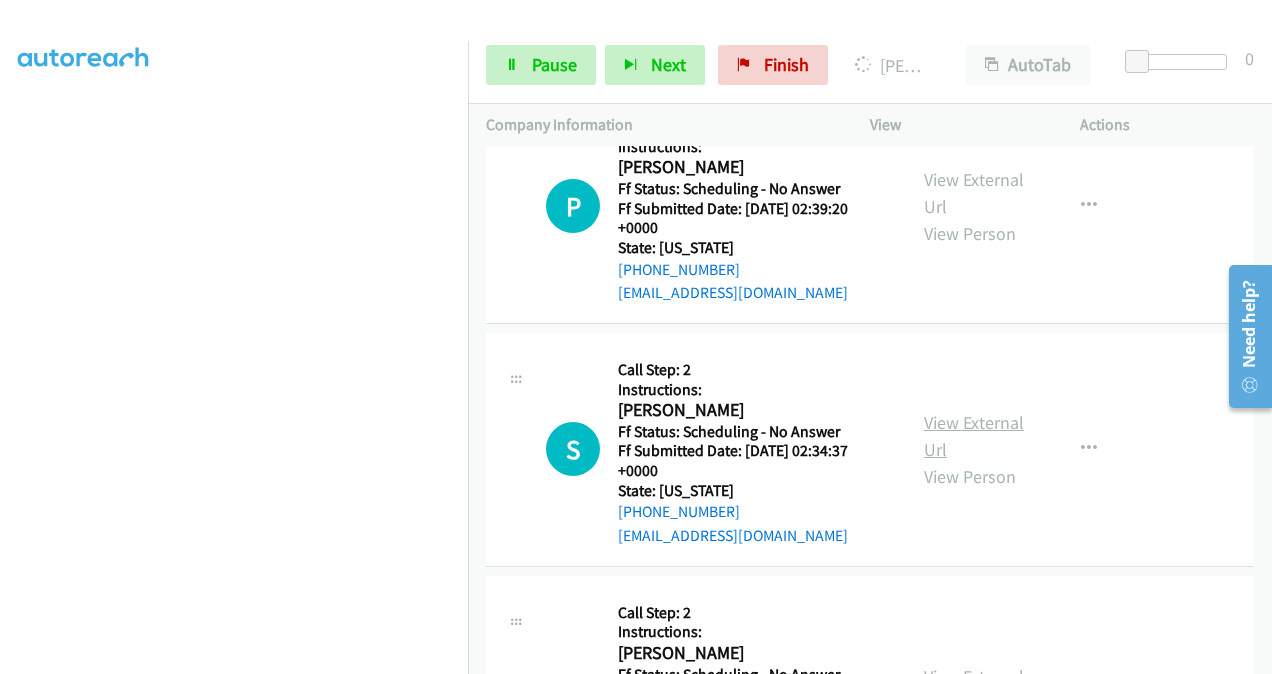 click on "View External Url" at bounding box center (974, 436) 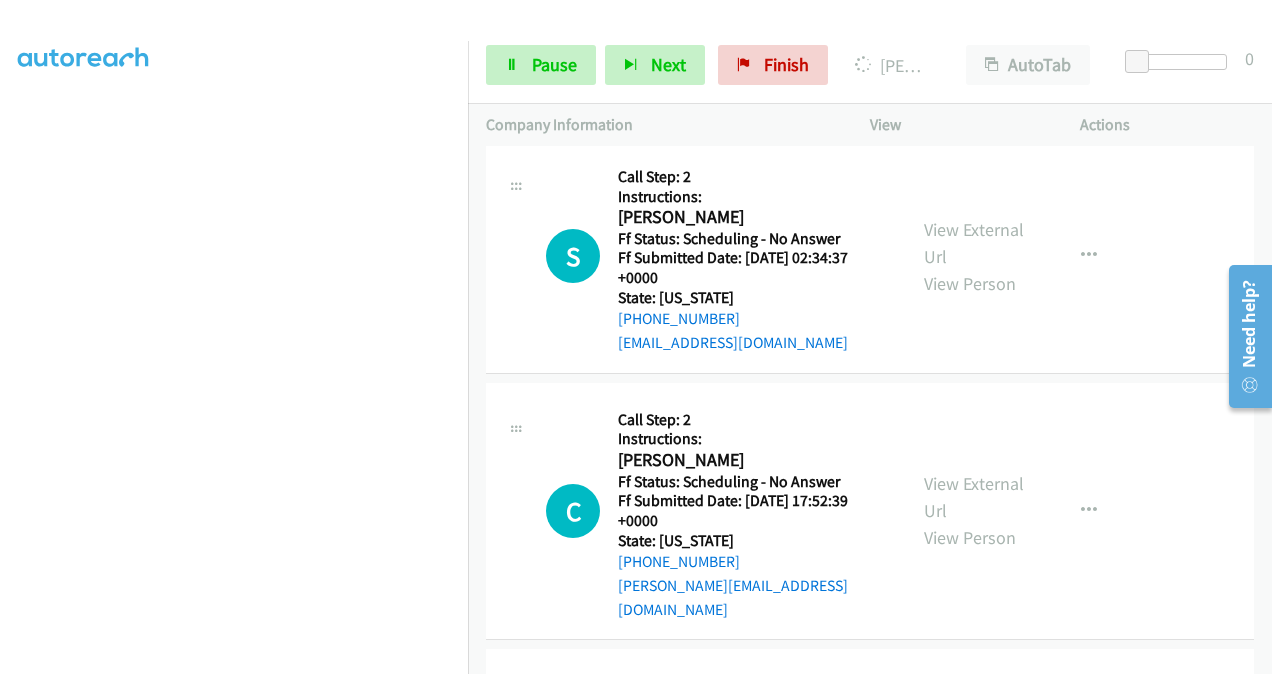 scroll, scrollTop: 6274, scrollLeft: 0, axis: vertical 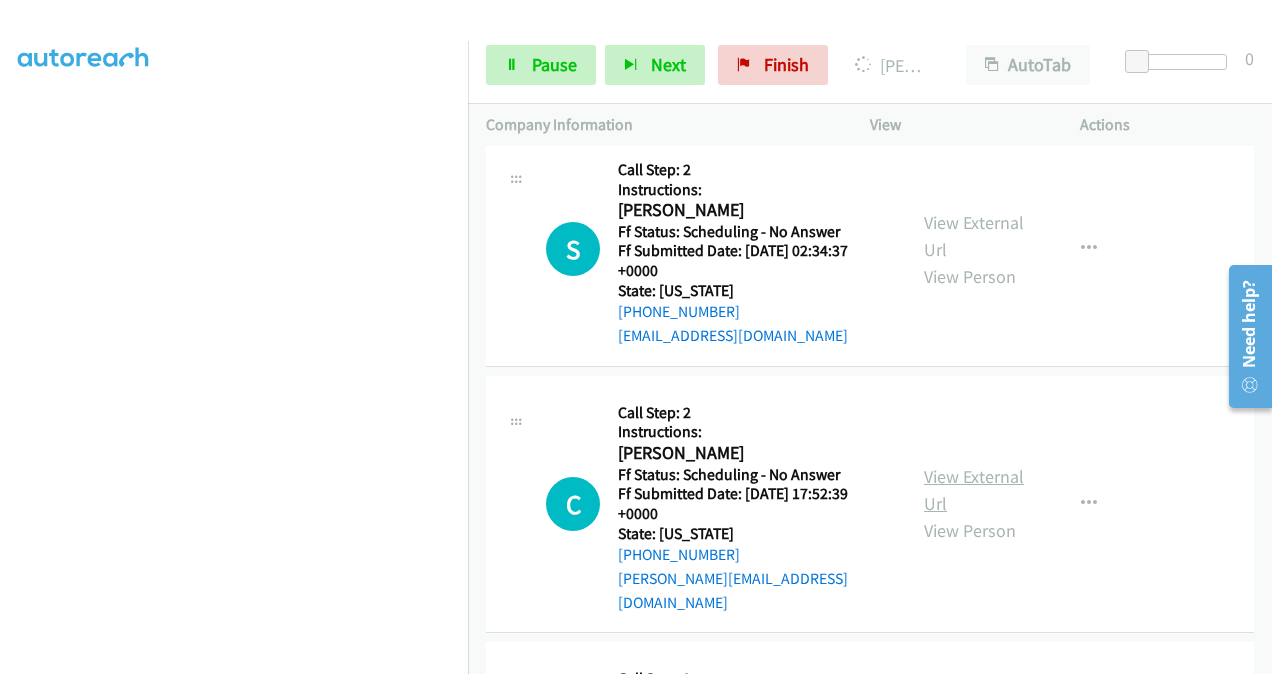click on "View External Url" at bounding box center (974, 490) 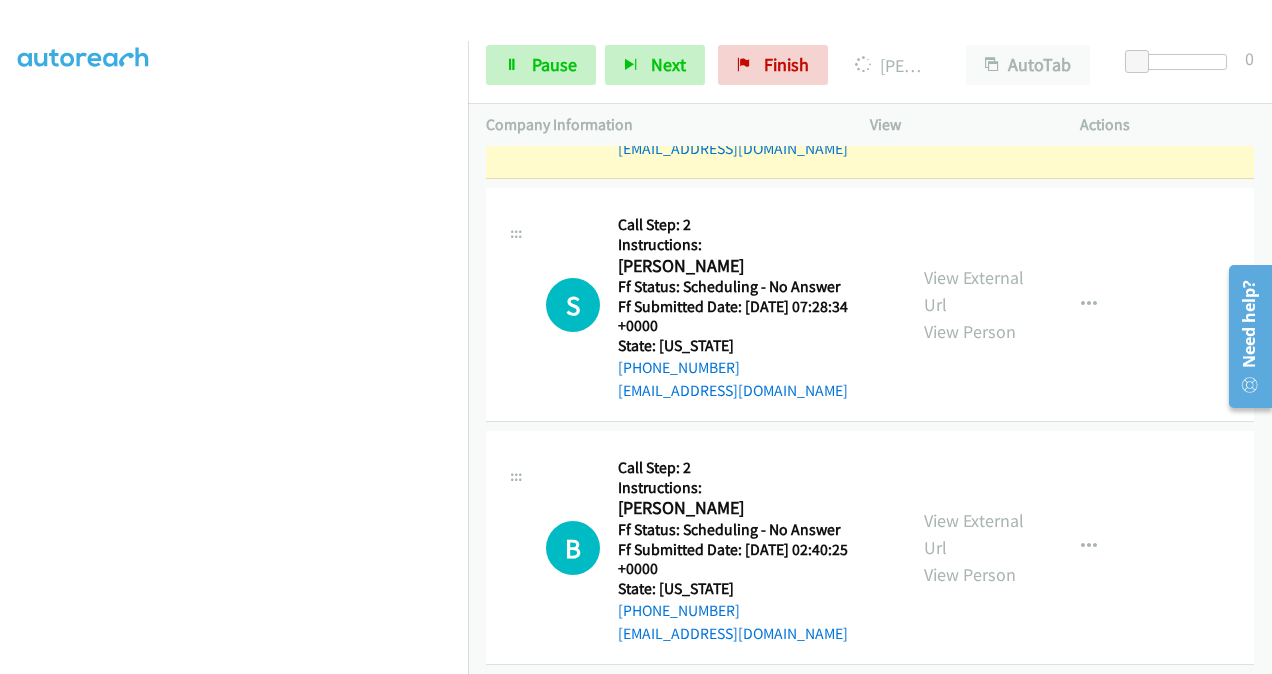 scroll, scrollTop: 5274, scrollLeft: 0, axis: vertical 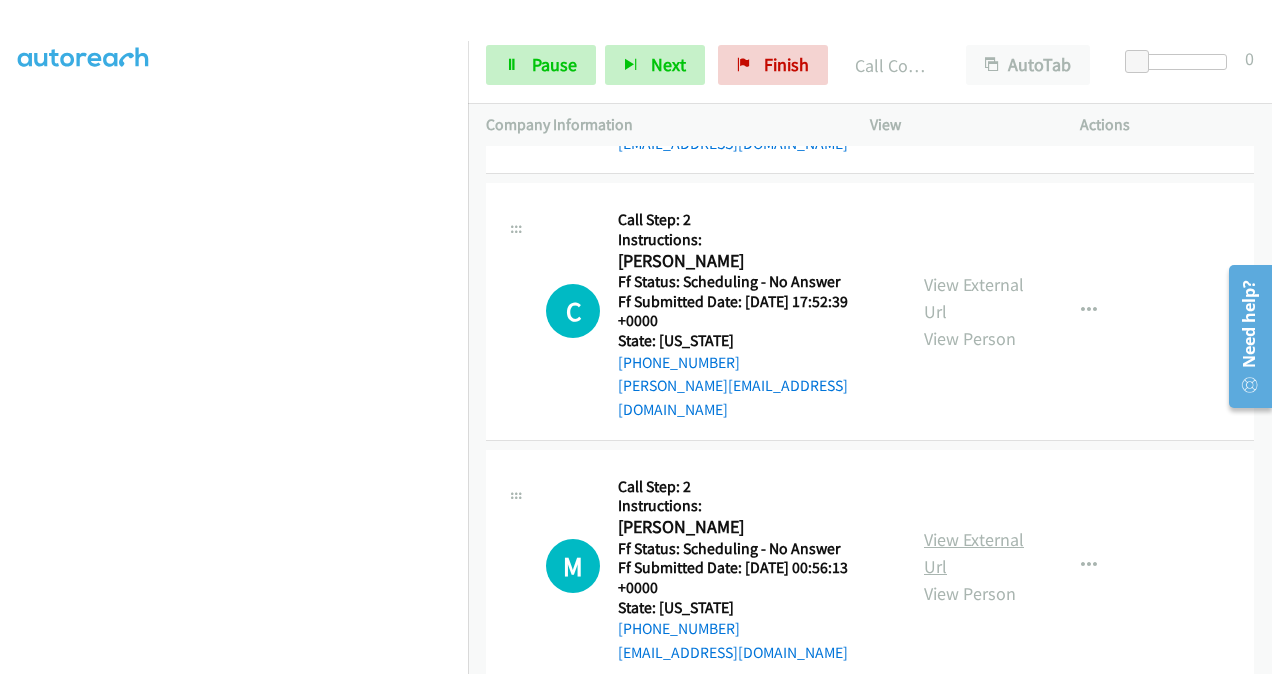 click on "View External Url" at bounding box center (974, 553) 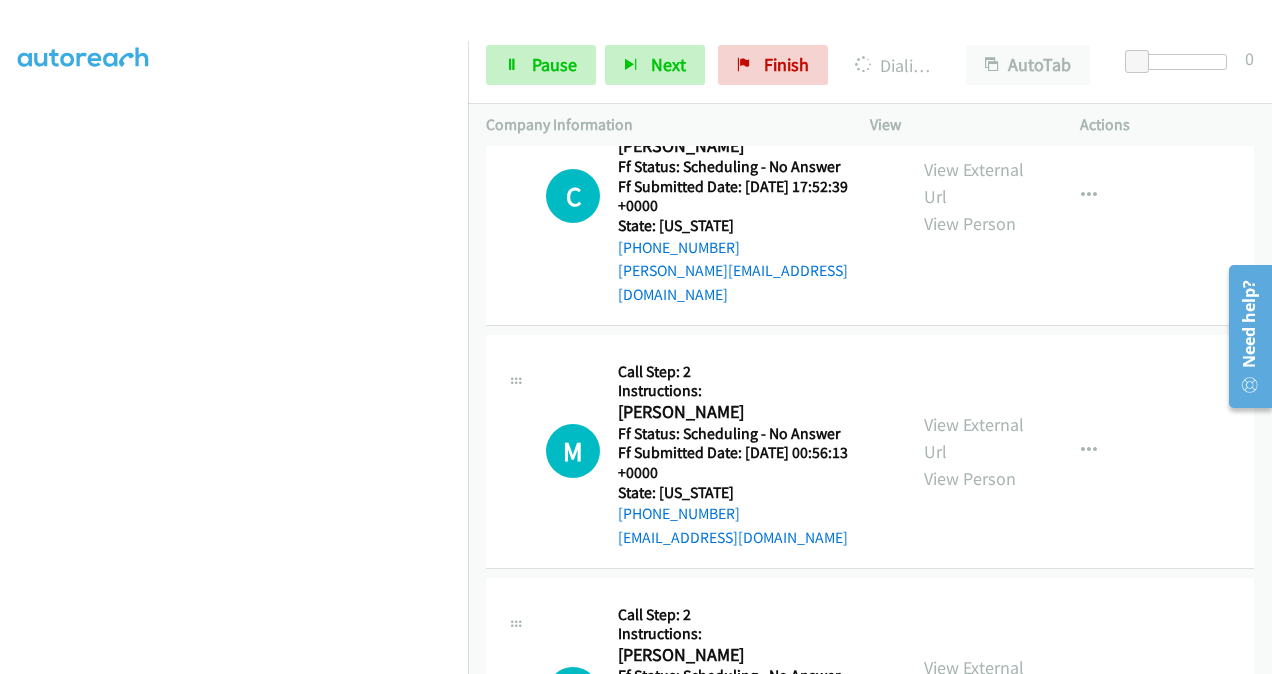 scroll, scrollTop: 6837, scrollLeft: 0, axis: vertical 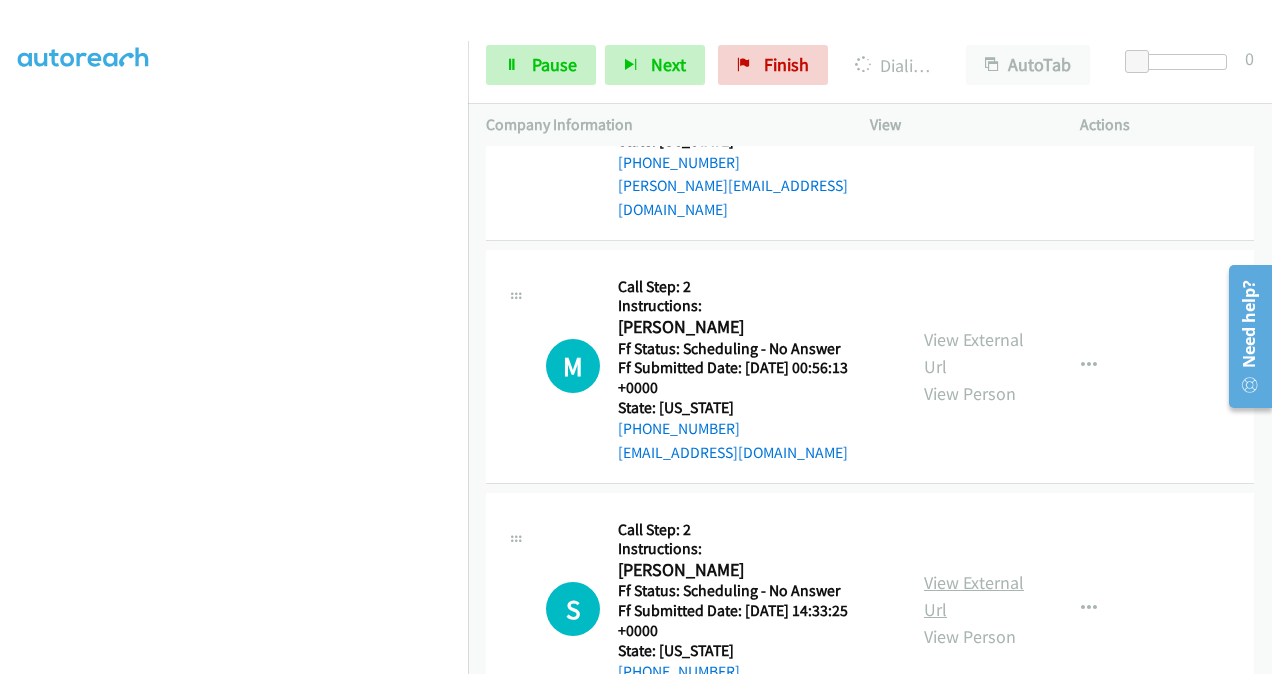 click on "View External Url" at bounding box center [974, 596] 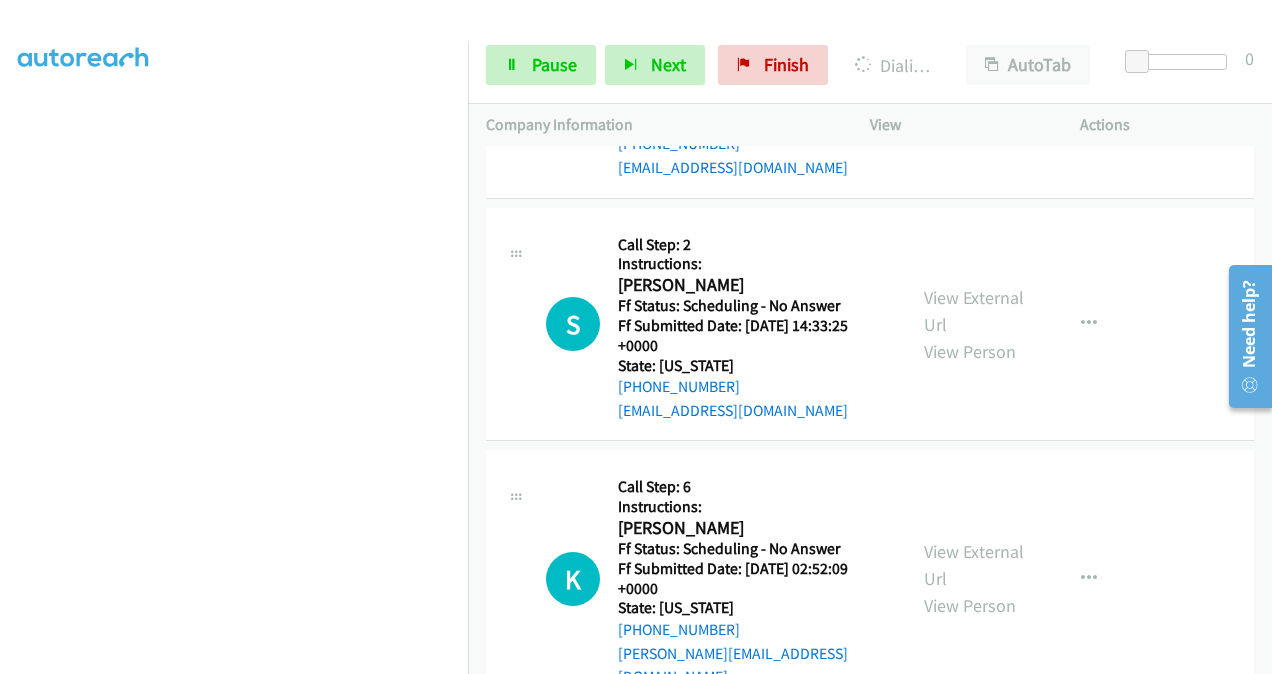 scroll, scrollTop: 7137, scrollLeft: 0, axis: vertical 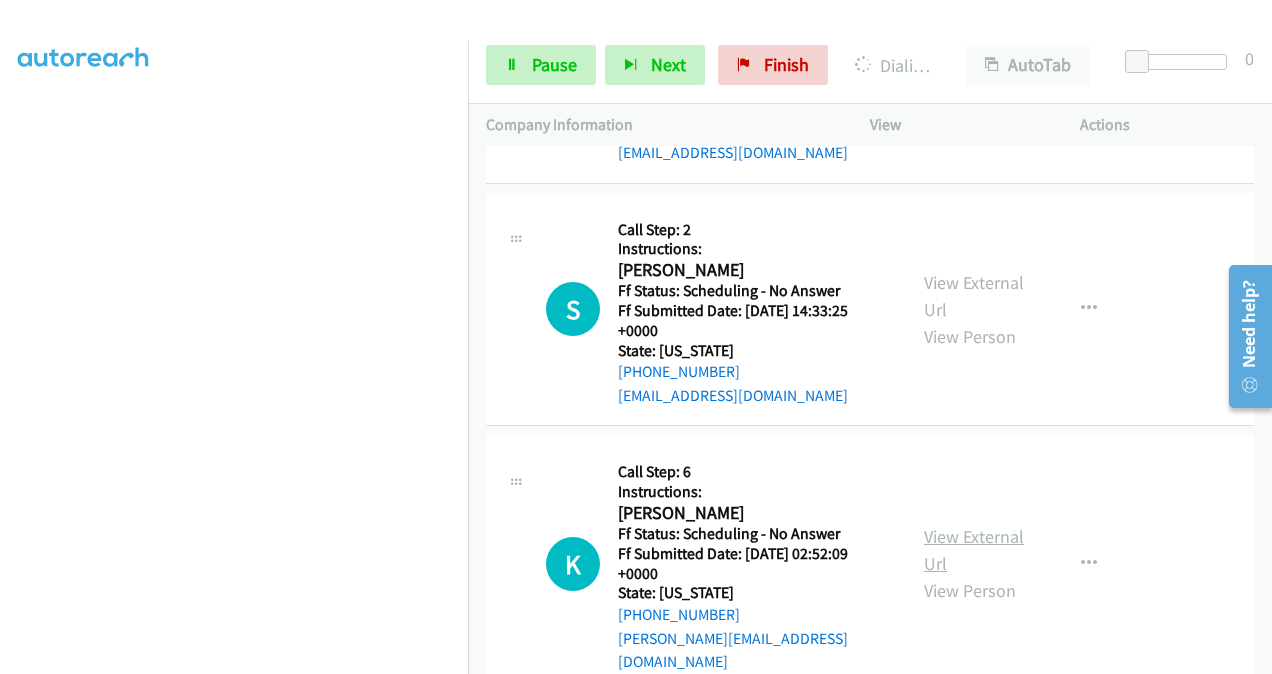 click on "View External Url" at bounding box center (974, 550) 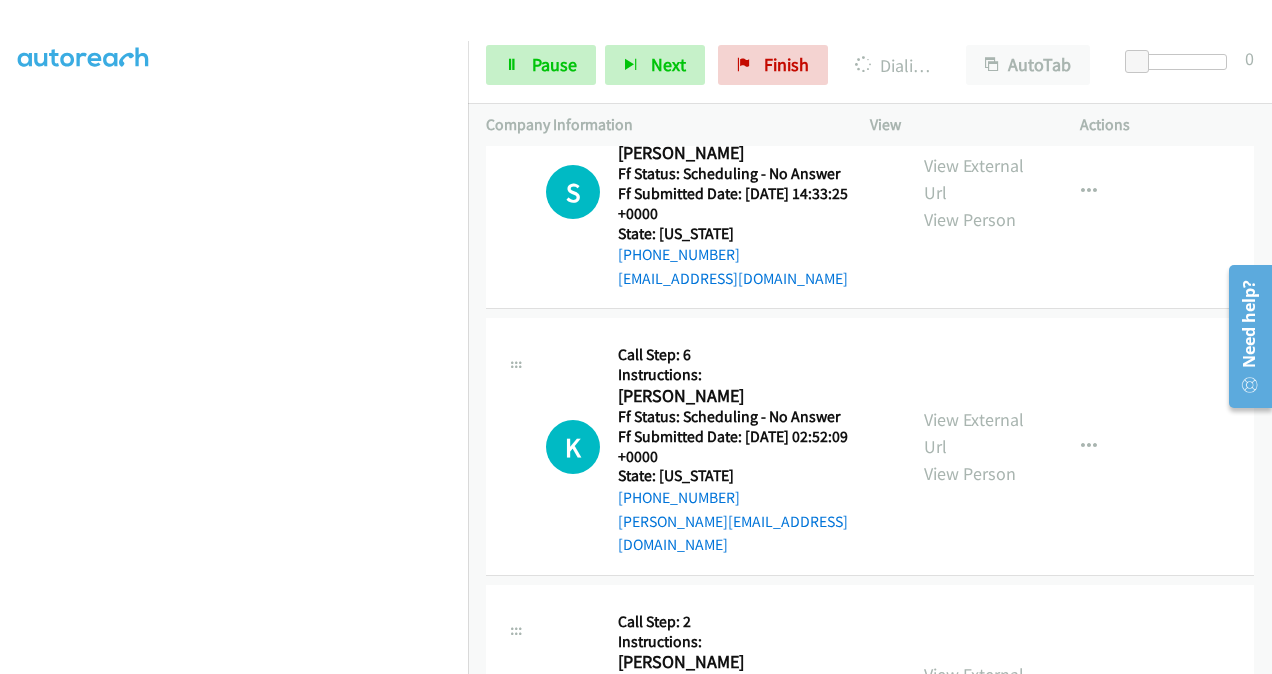 scroll, scrollTop: 7437, scrollLeft: 0, axis: vertical 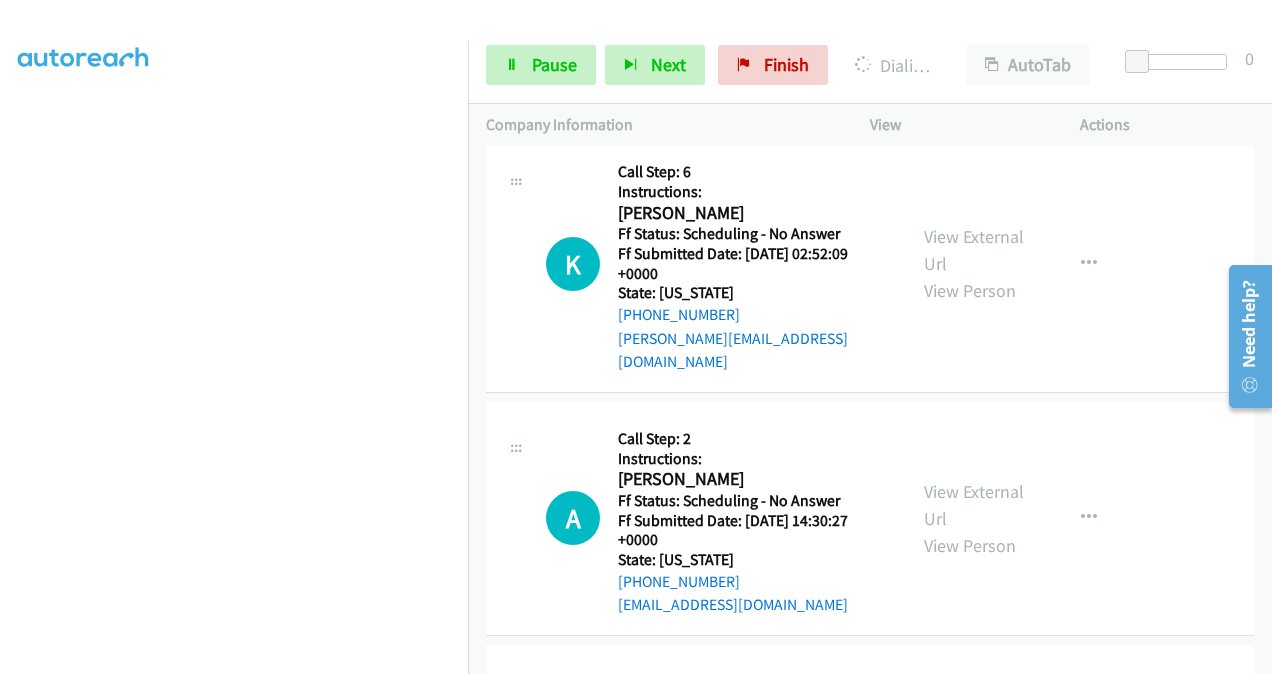 click on "View External Url
View Person" at bounding box center [975, 518] 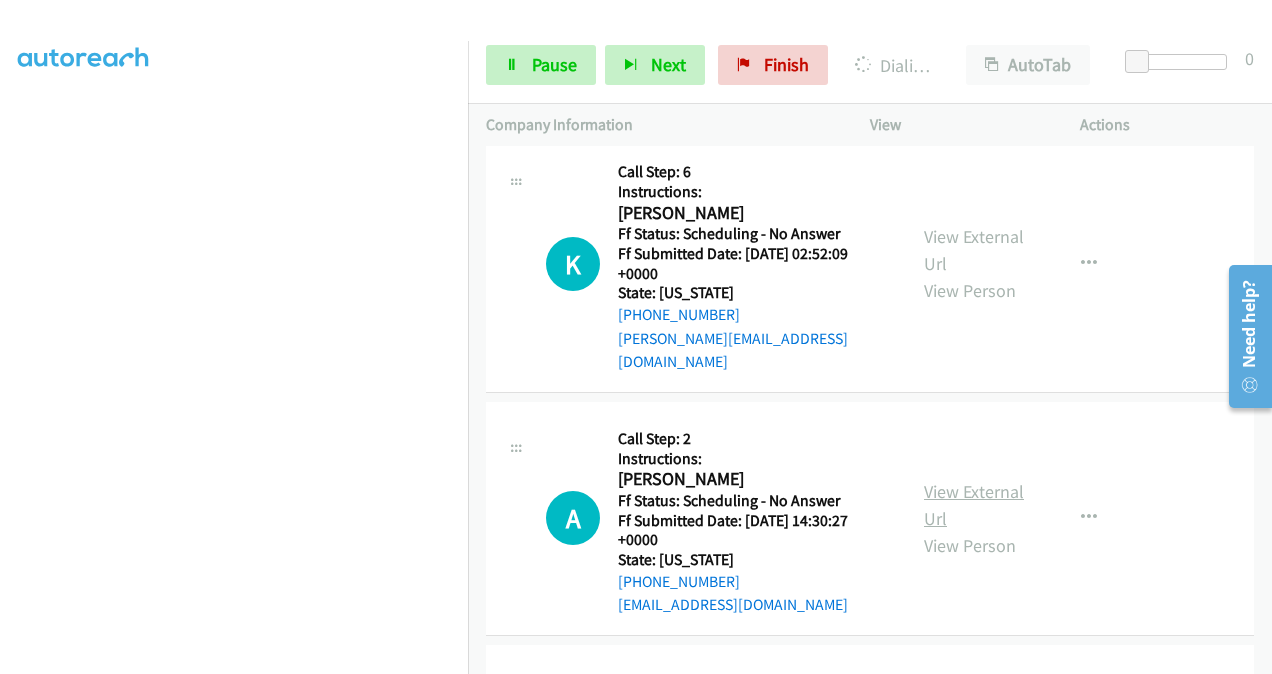 click on "View External Url" at bounding box center (974, 505) 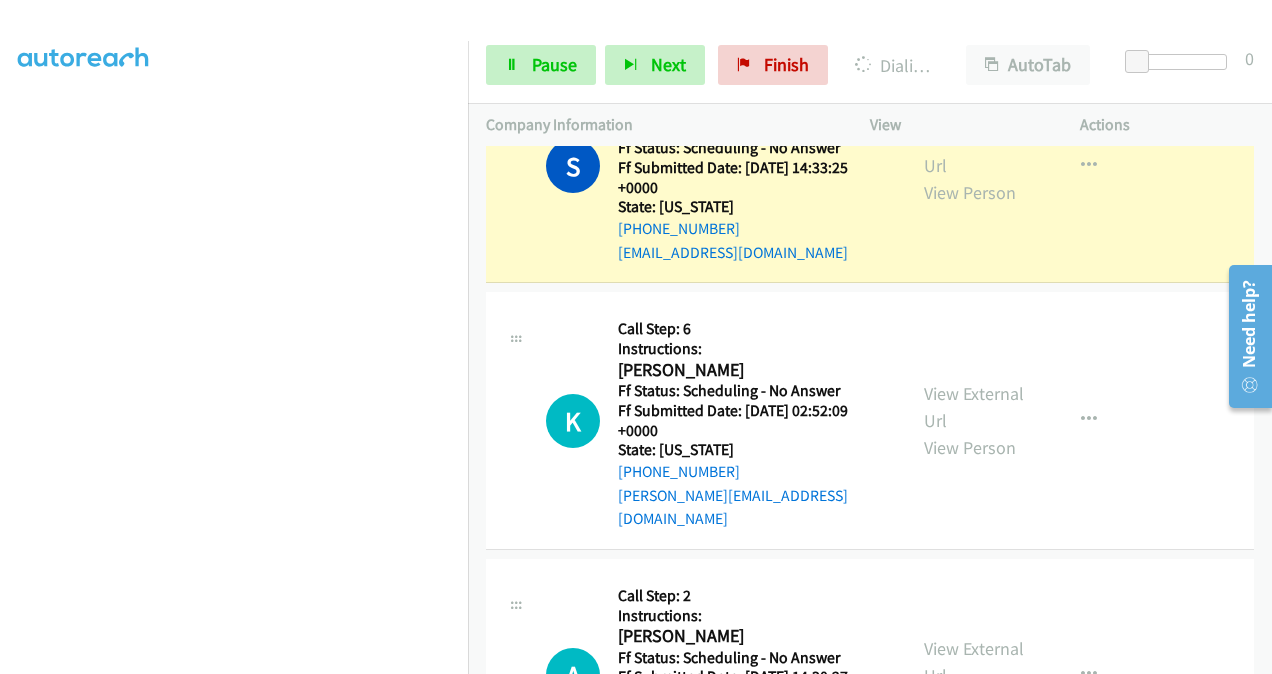 scroll, scrollTop: 7437, scrollLeft: 0, axis: vertical 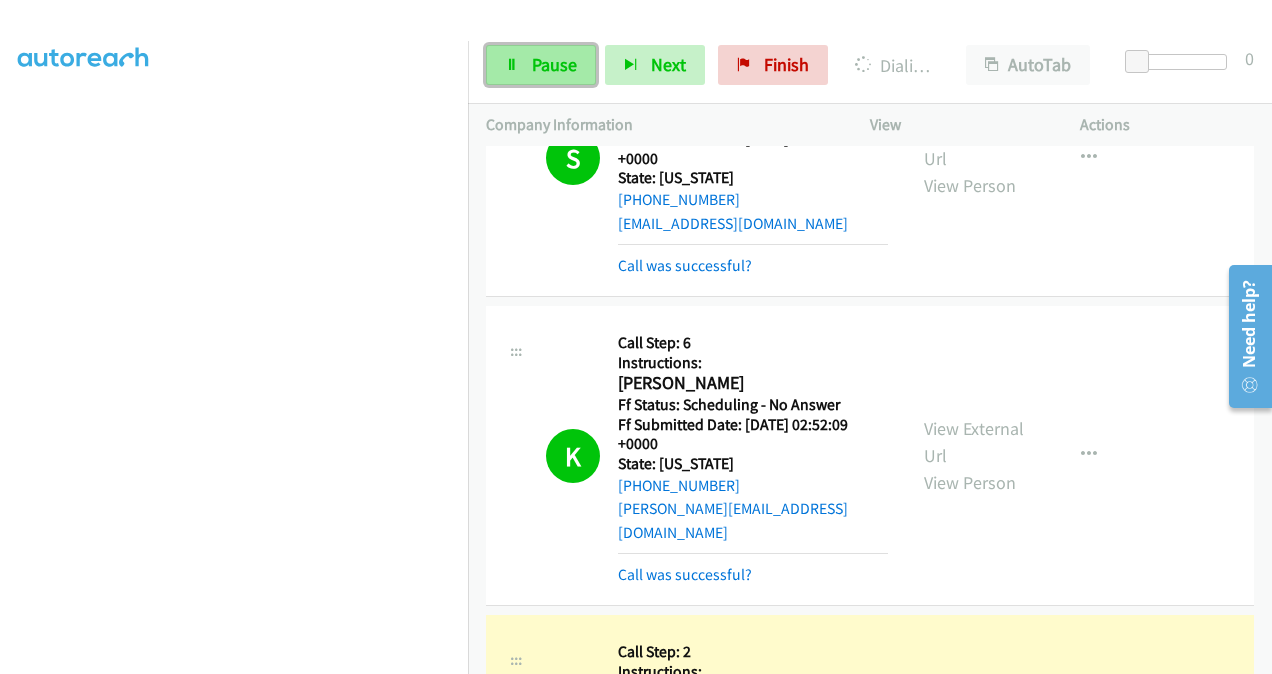 click on "Pause" at bounding box center (554, 64) 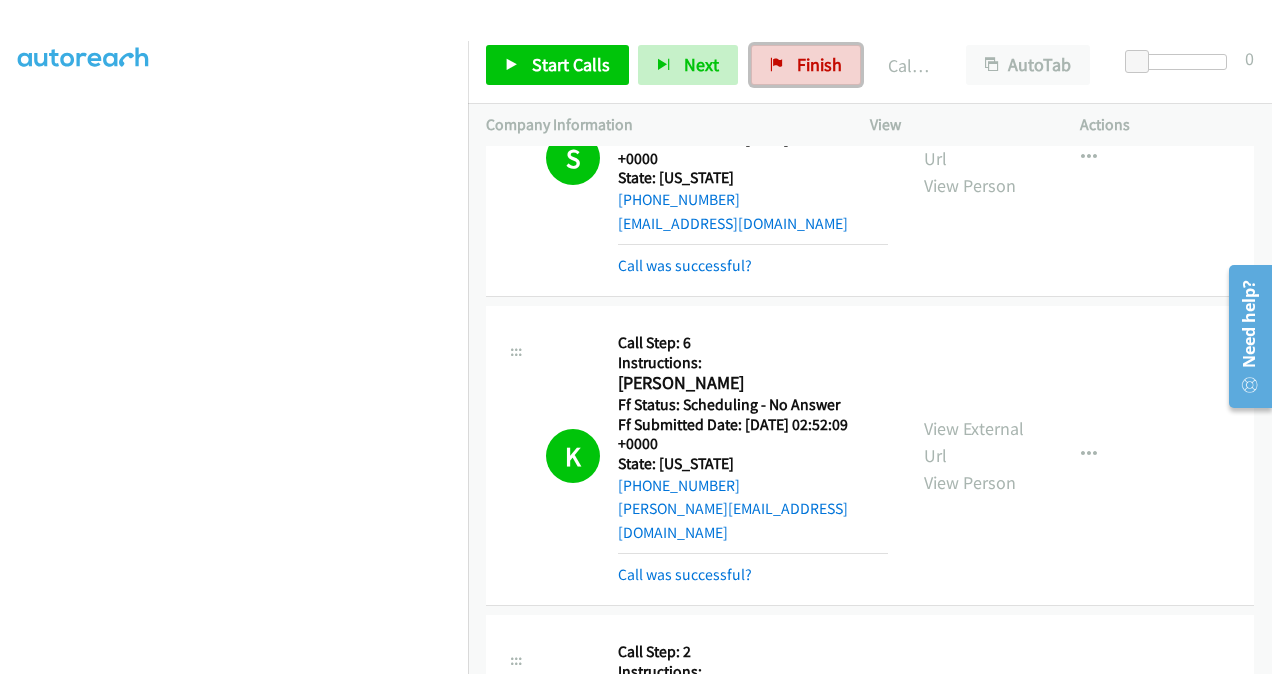 drag, startPoint x: 773, startPoint y: 71, endPoint x: 710, endPoint y: 88, distance: 65.25335 